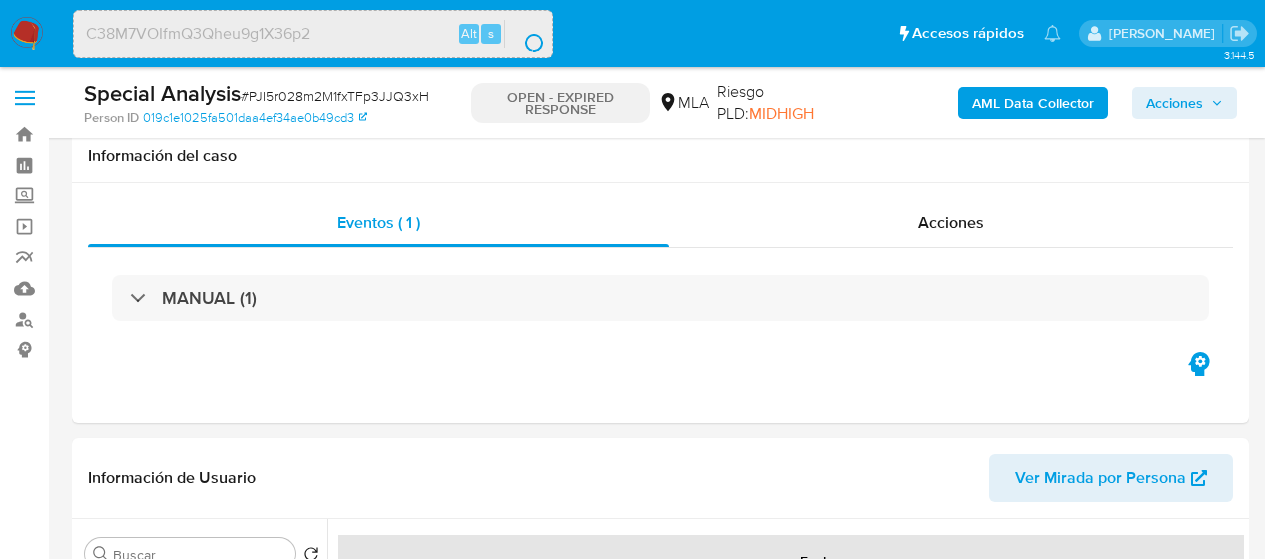 select on "10" 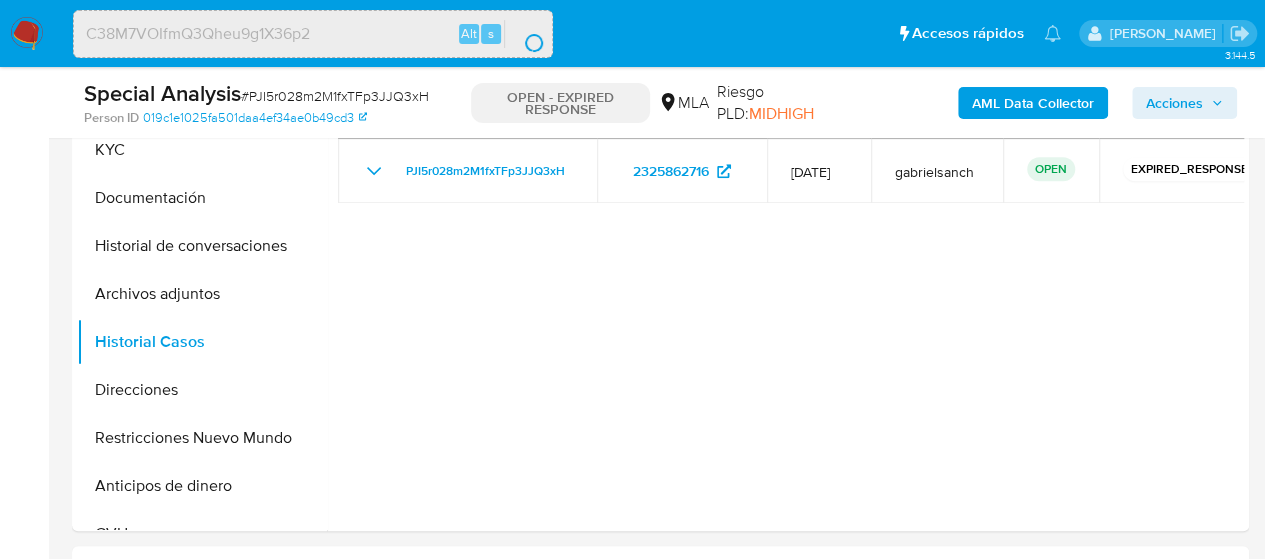 scroll, scrollTop: 514, scrollLeft: 0, axis: vertical 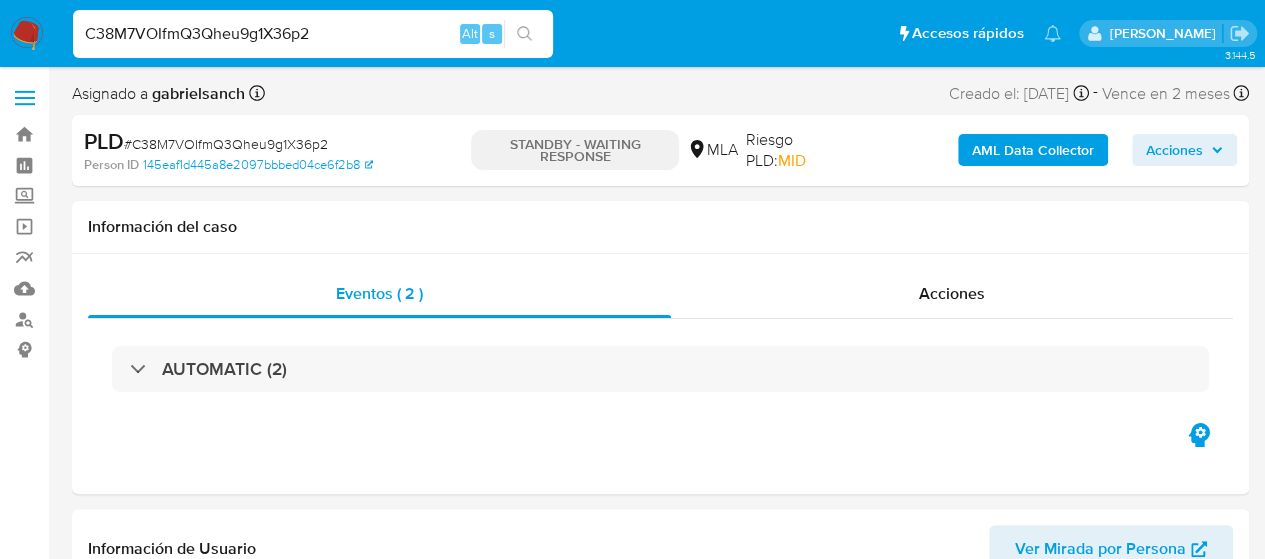 select on "10" 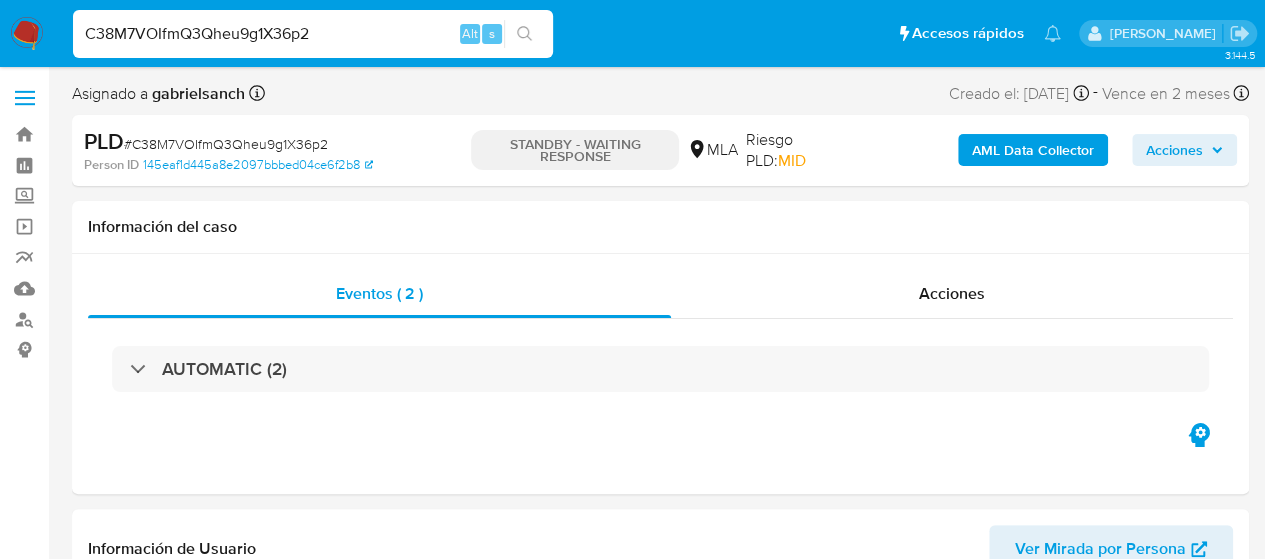 click on "C38M7VOIfmQ3Qheu9g1X36p2" at bounding box center (313, 34) 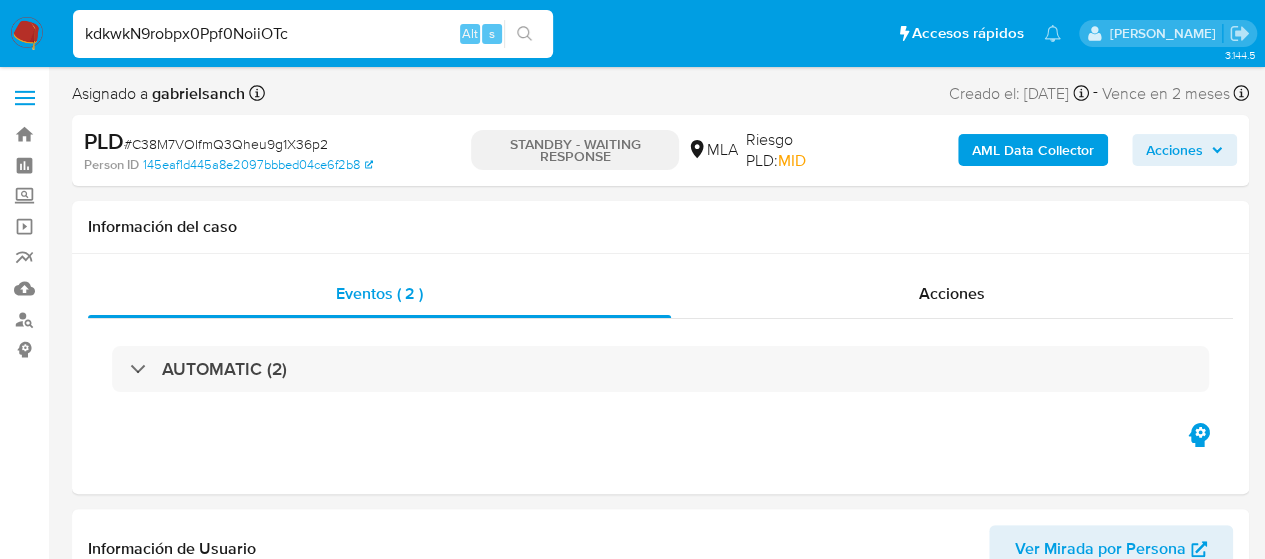 type on "kdkwkN9robpx0Ppf0NoiiOTc" 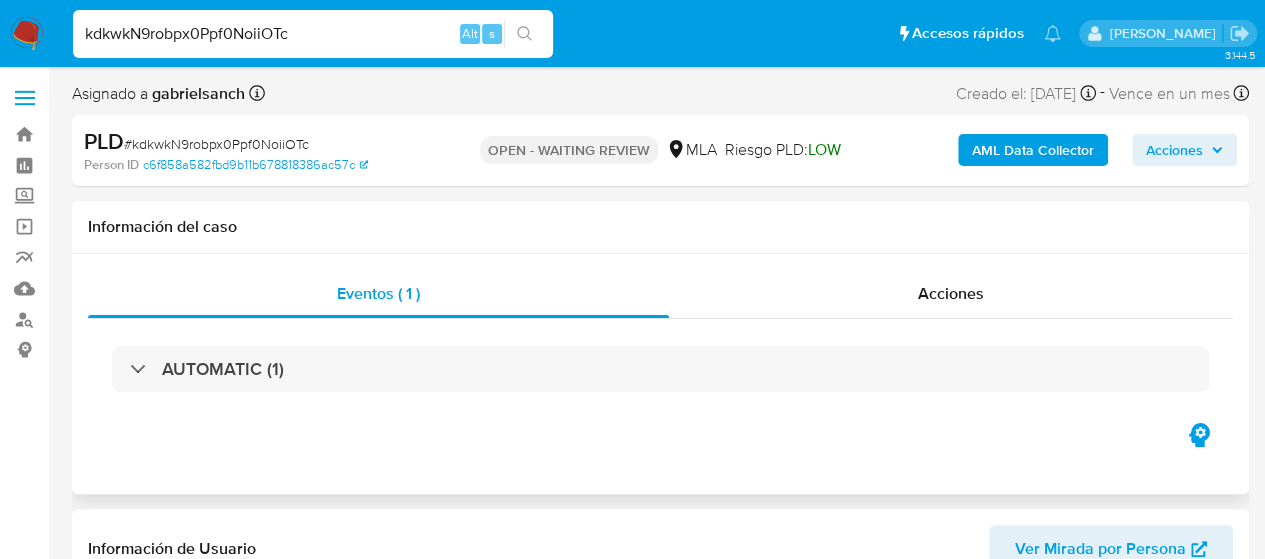 select on "10" 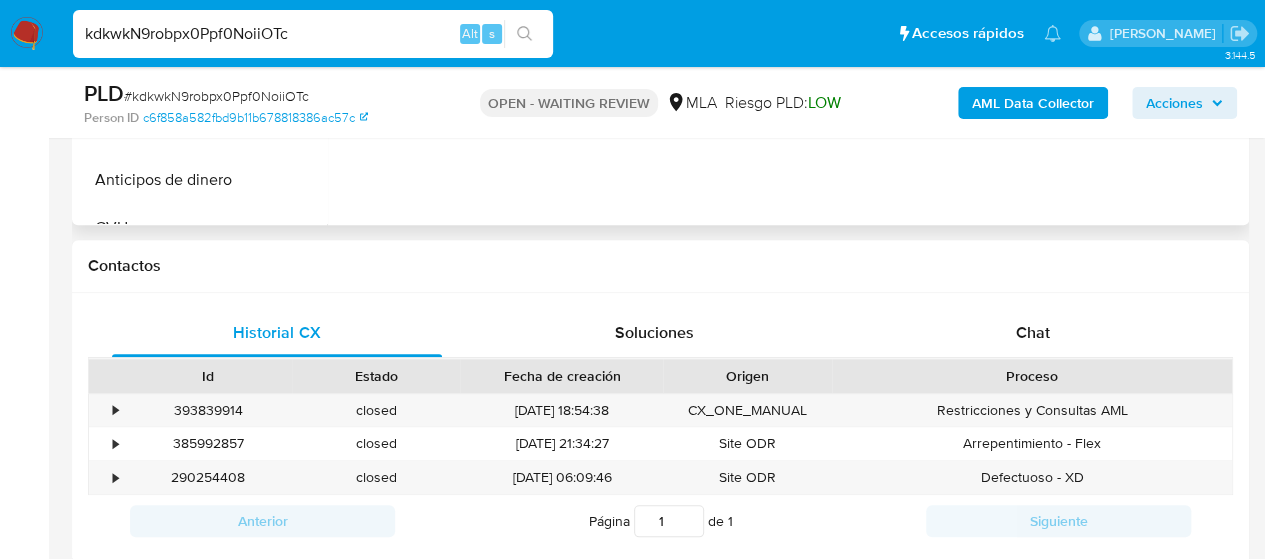 scroll, scrollTop: 900, scrollLeft: 0, axis: vertical 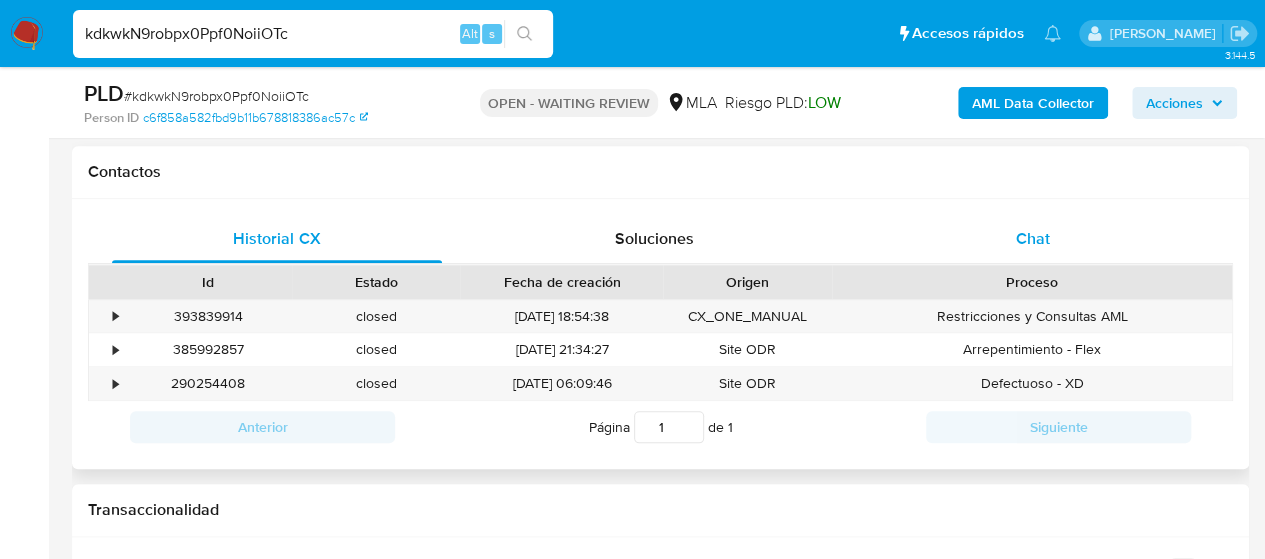 click on "Chat" at bounding box center (1033, 239) 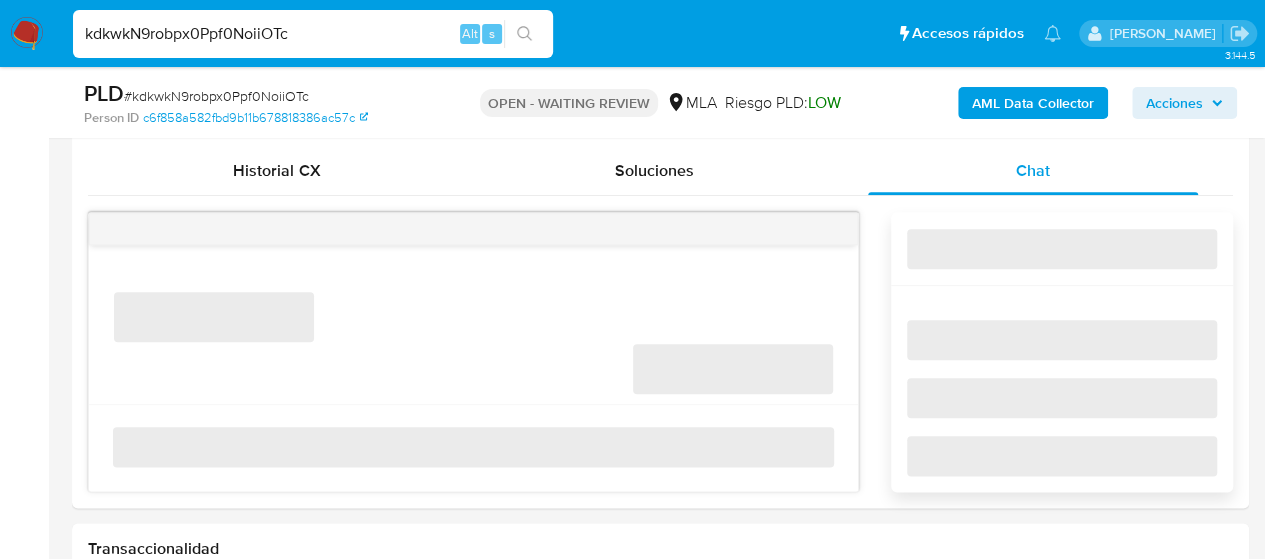 scroll, scrollTop: 1000, scrollLeft: 0, axis: vertical 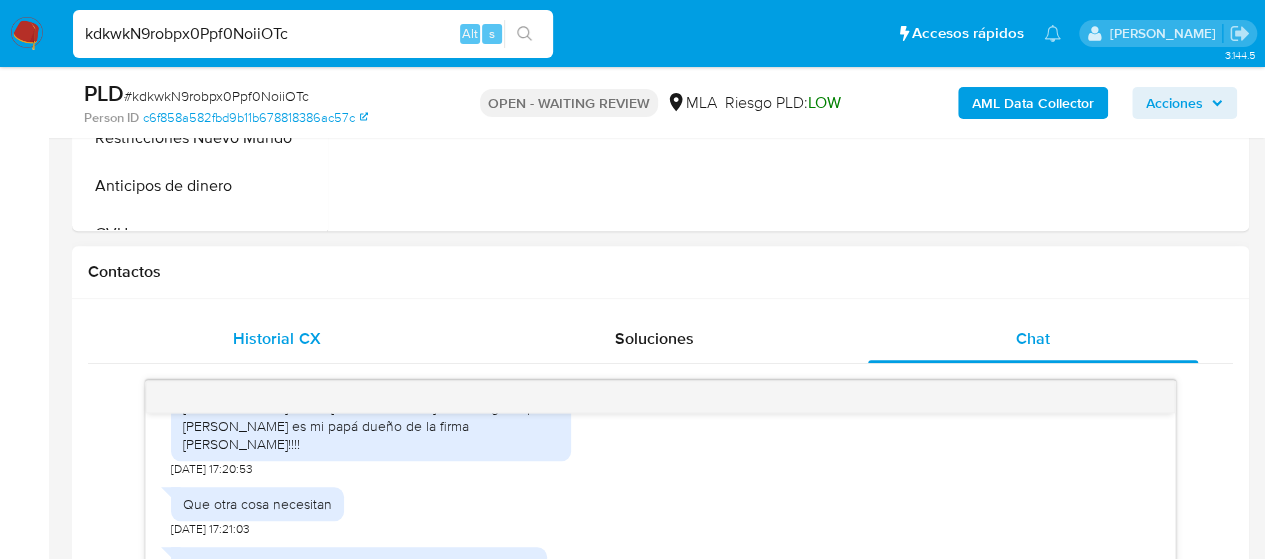 click on "Historial CX" at bounding box center (277, 339) 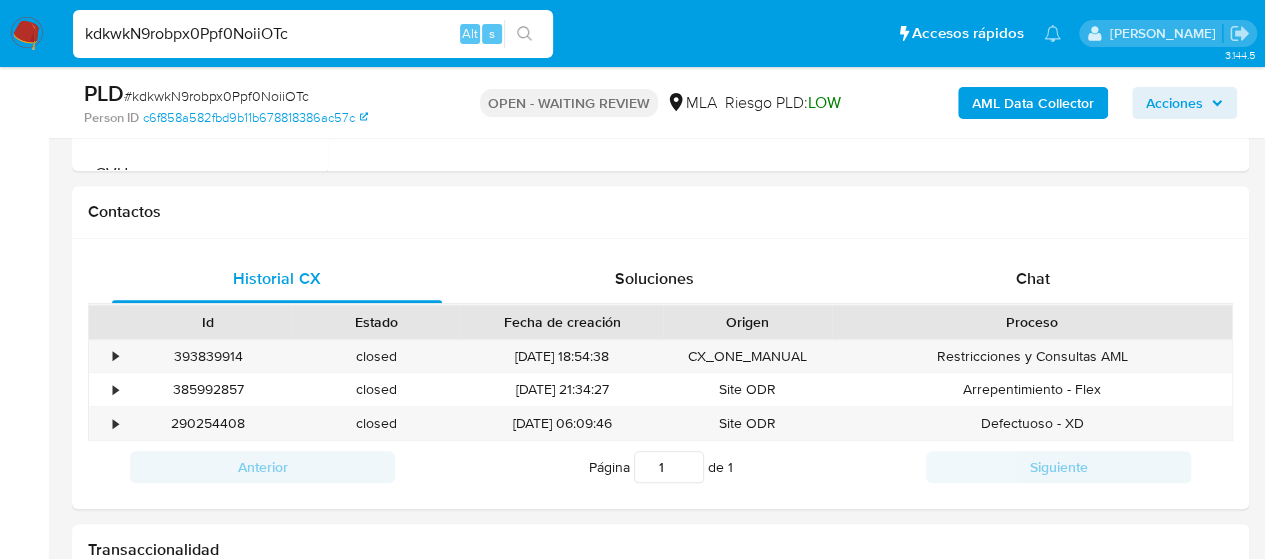 scroll, scrollTop: 900, scrollLeft: 0, axis: vertical 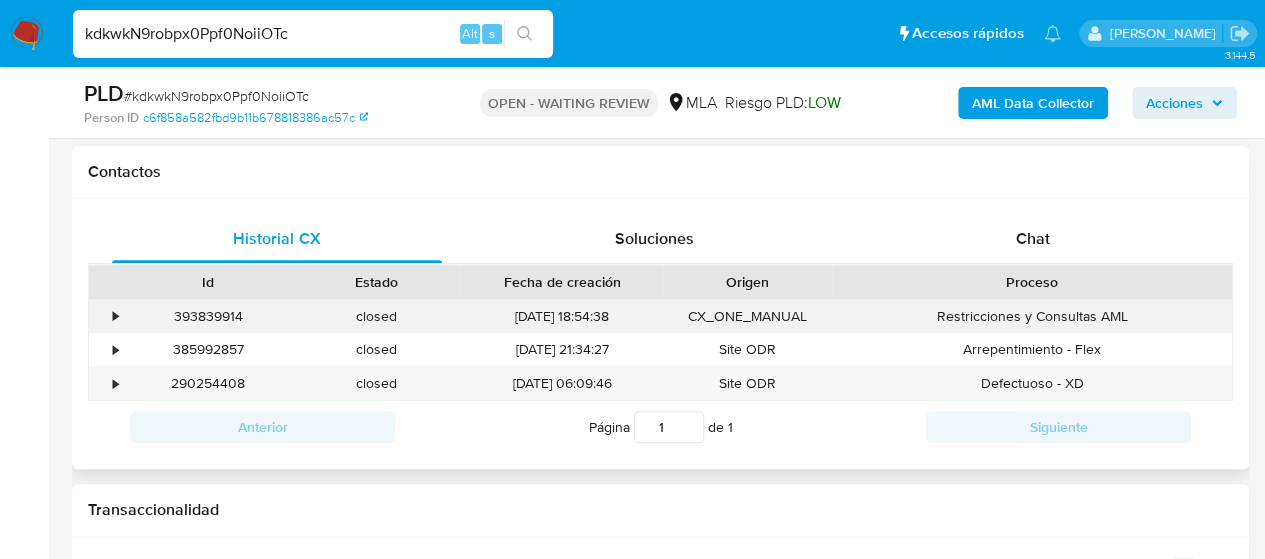 click on "393839914" at bounding box center [208, 316] 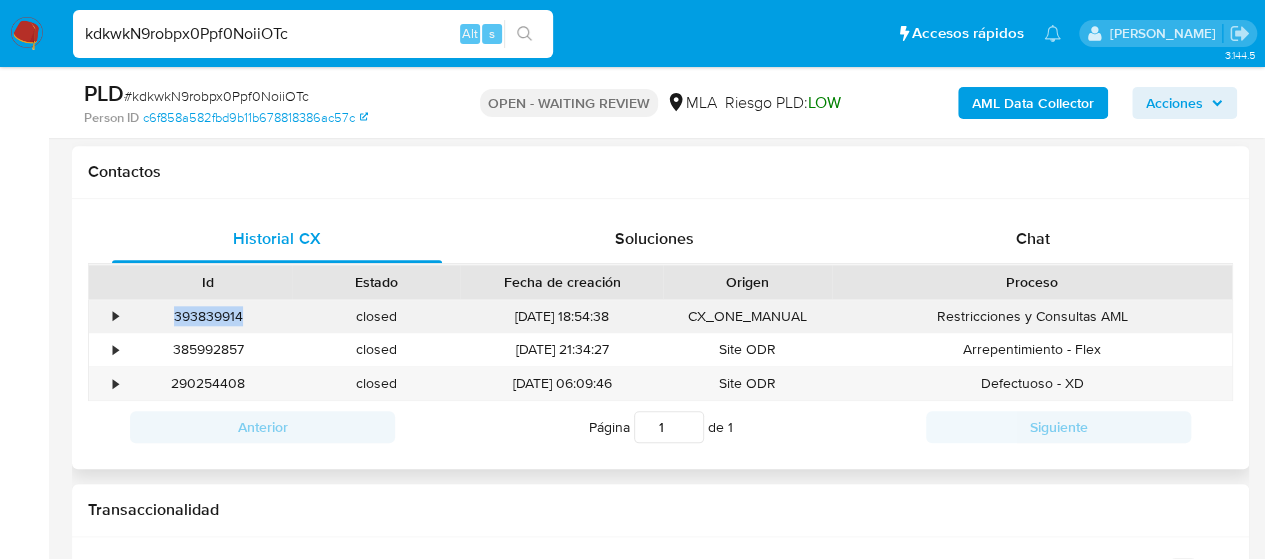 click on "393839914" at bounding box center (208, 316) 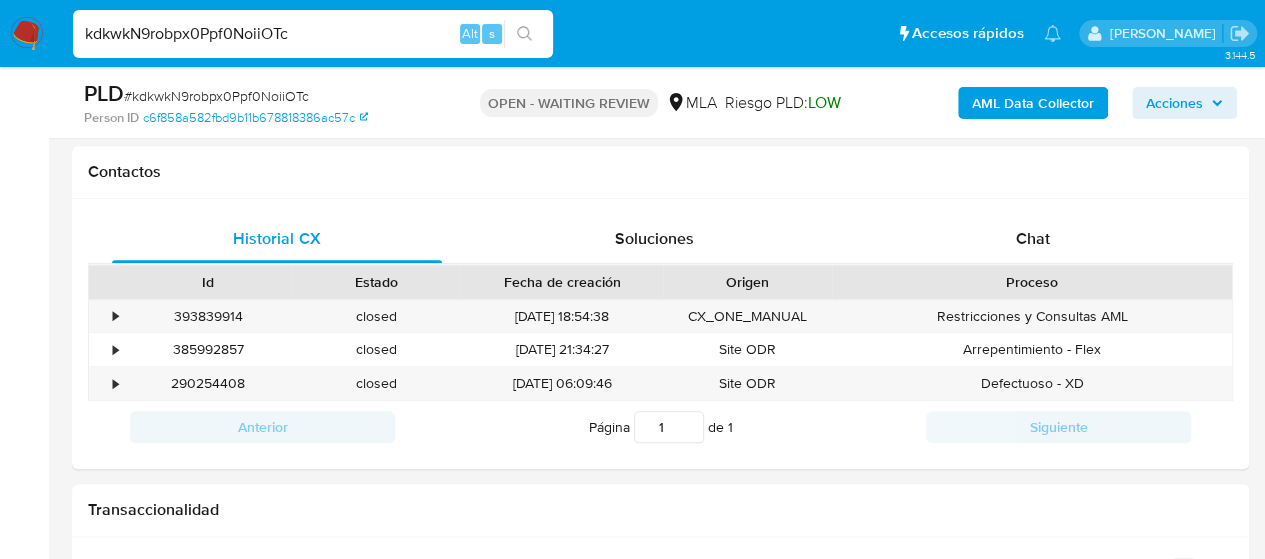 click on "kdkwkN9robpx0Ppf0NoiiOTc" at bounding box center [313, 34] 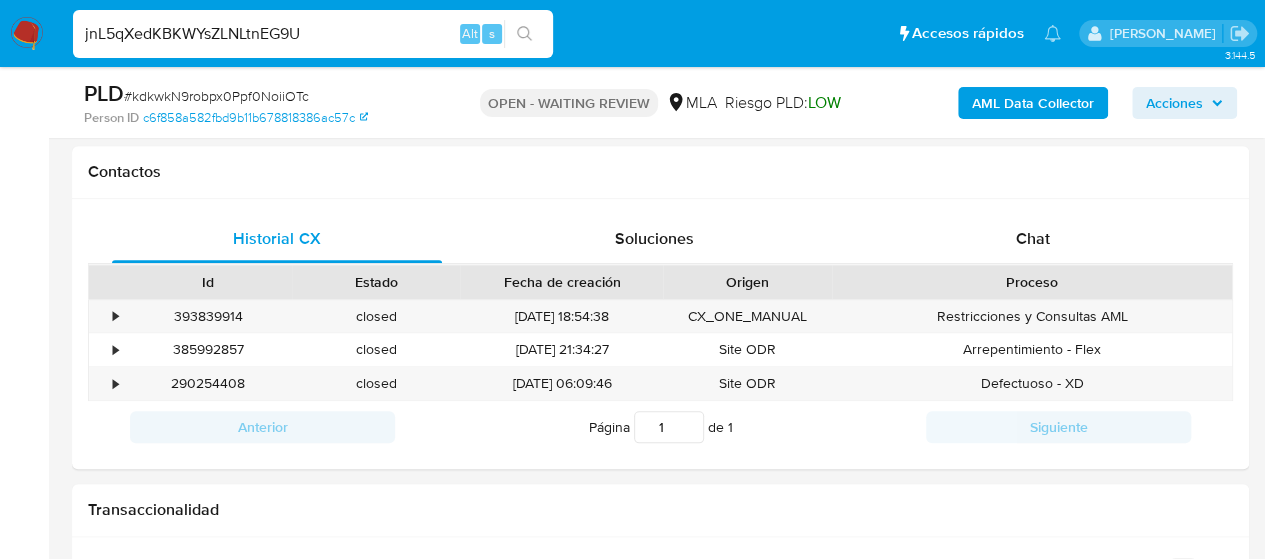 type on "jnL5qXedKBKWYsZLNLtnEG9U" 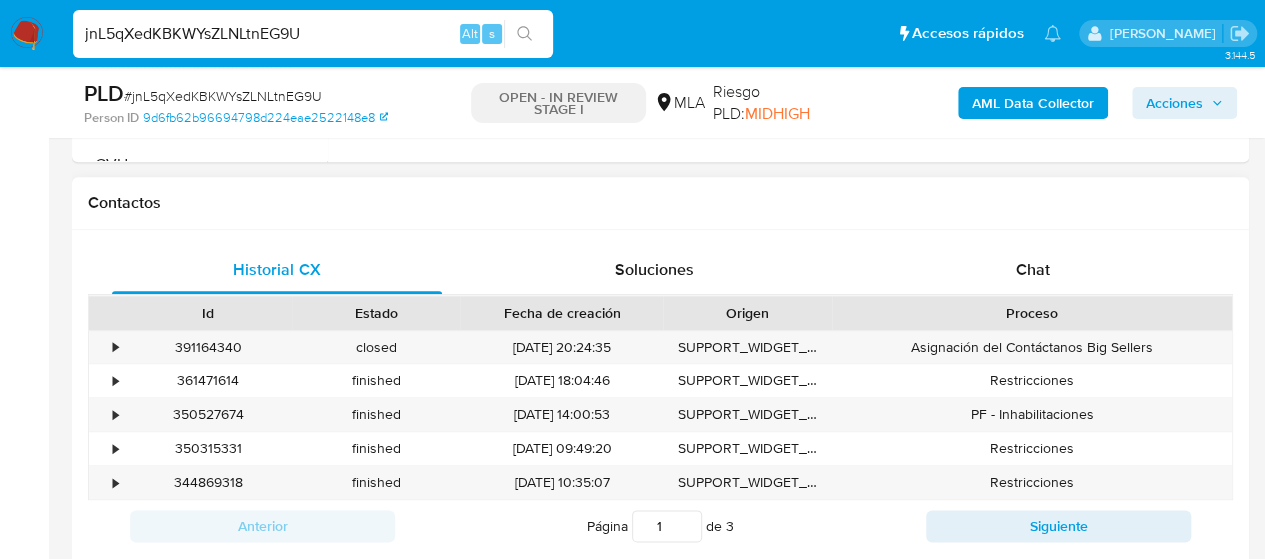 scroll, scrollTop: 1000, scrollLeft: 0, axis: vertical 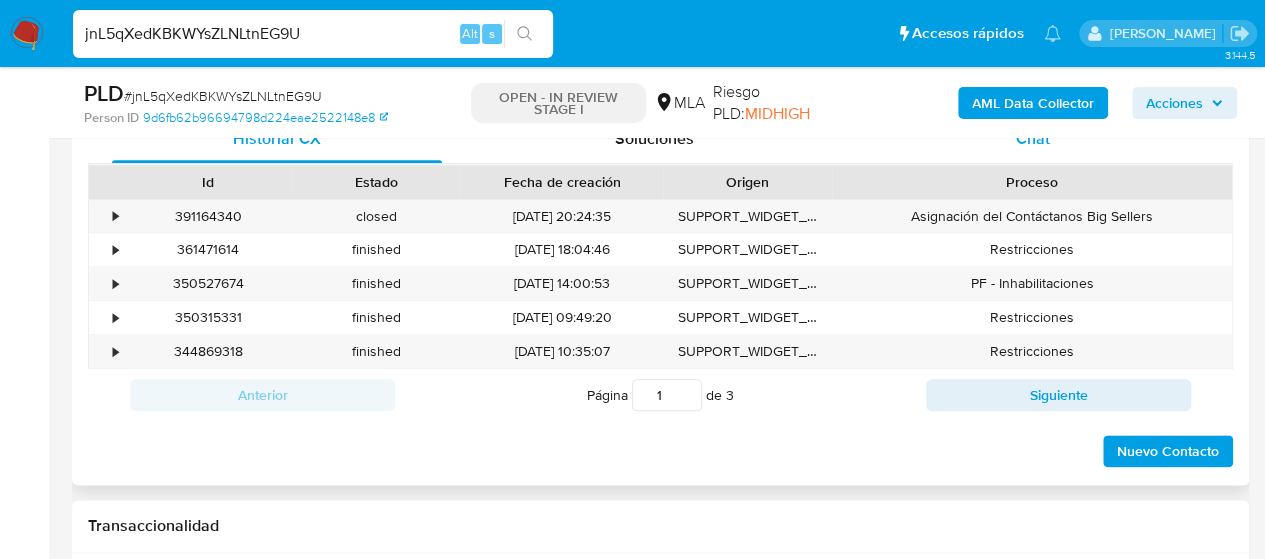 click on "Chat" at bounding box center [1033, 139] 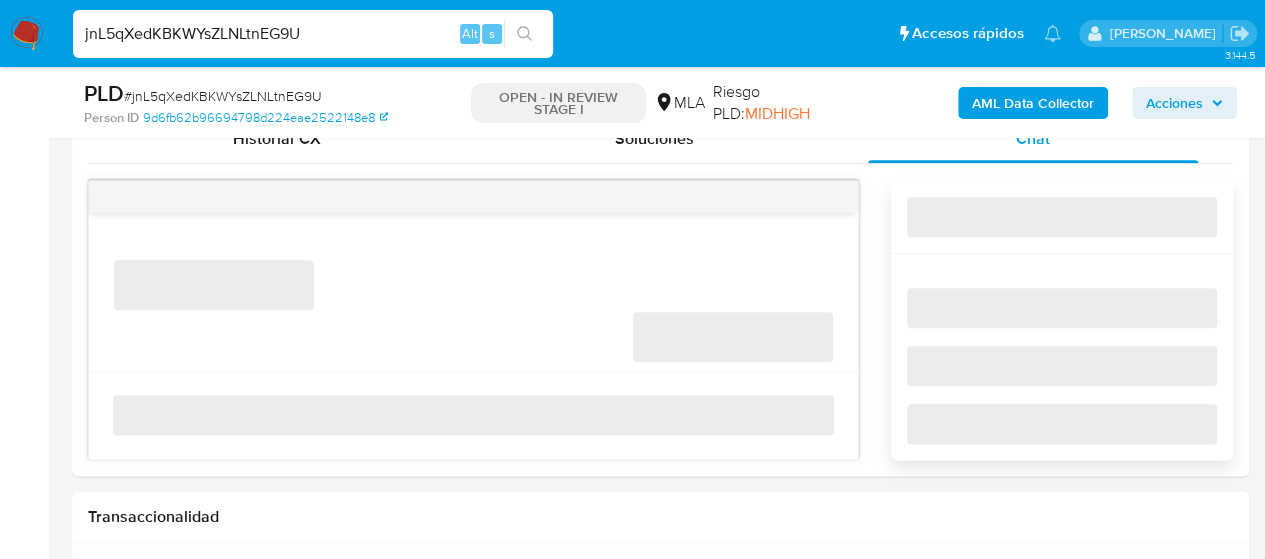 select on "10" 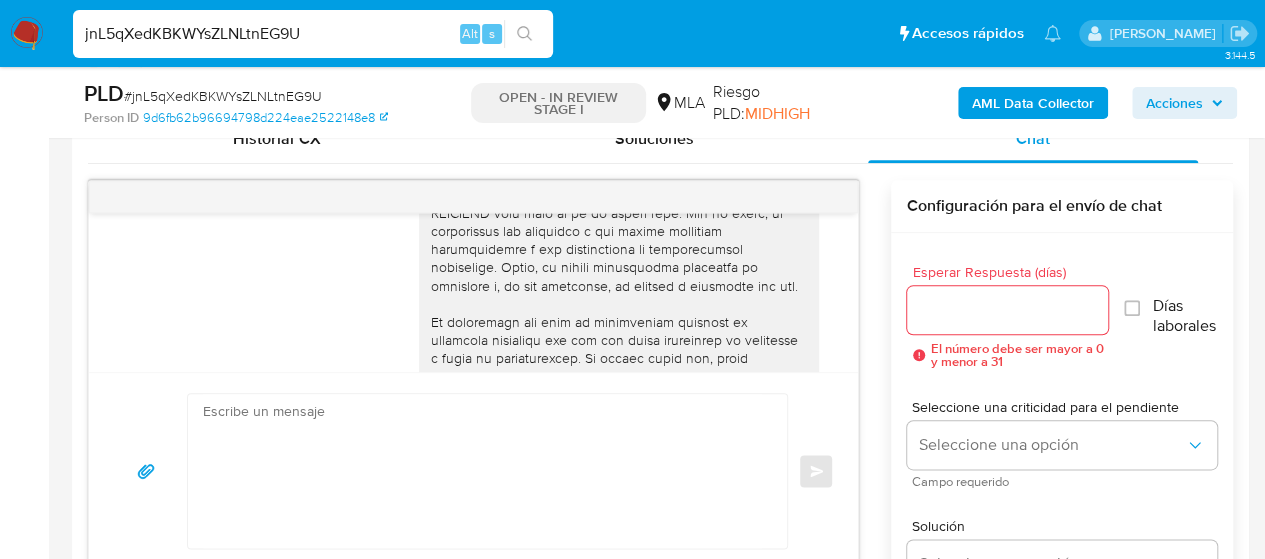 scroll, scrollTop: 814, scrollLeft: 0, axis: vertical 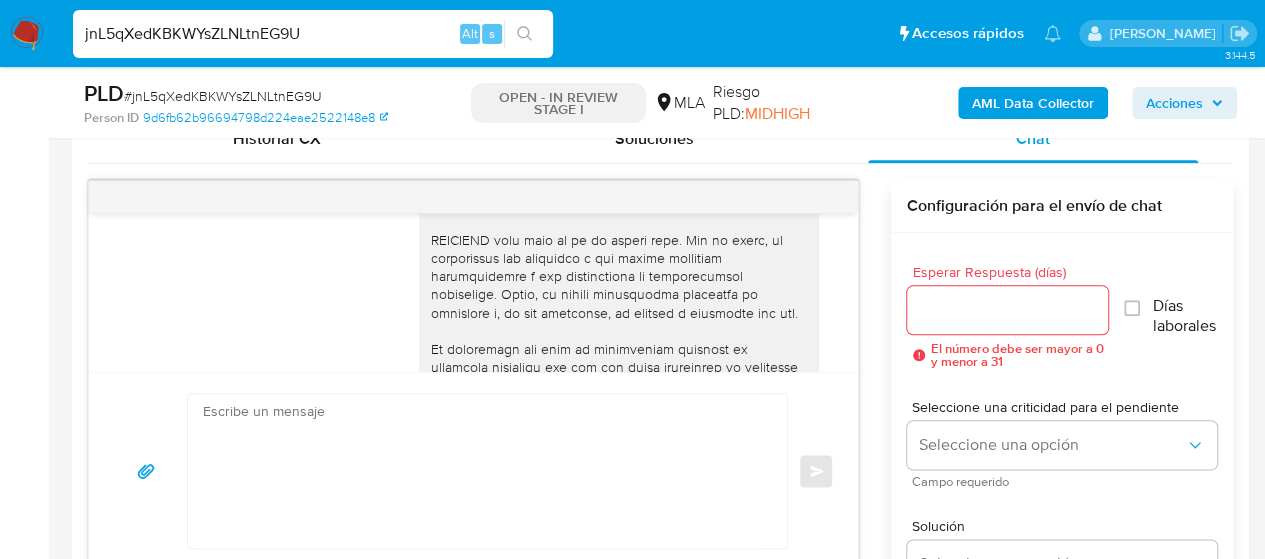 click on "jnL5qXedKBKWYsZLNLtnEG9U" at bounding box center [313, 34] 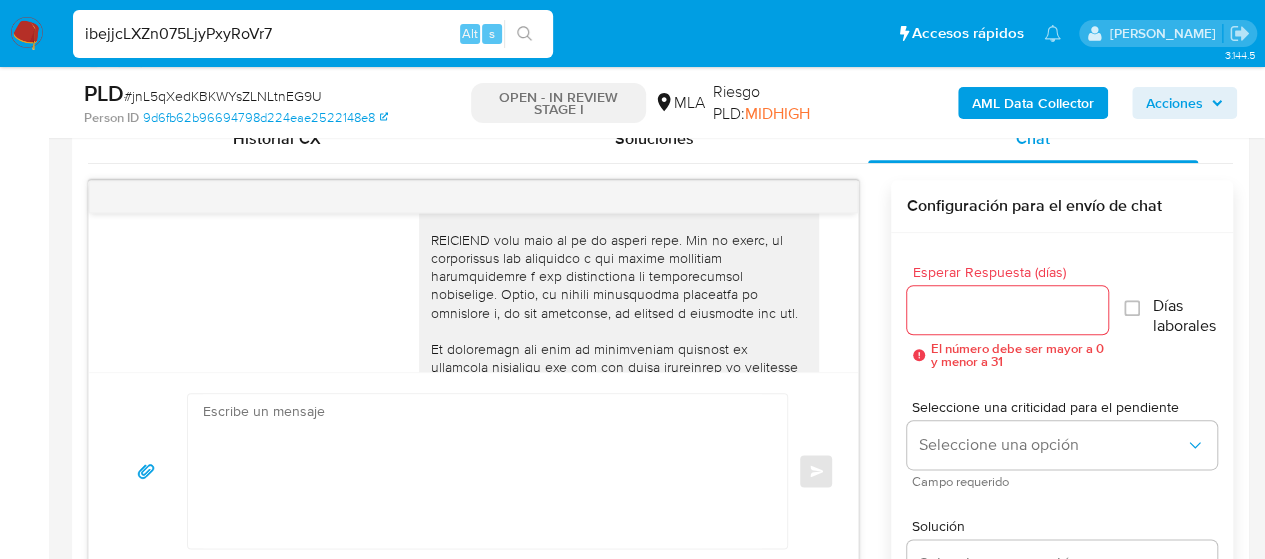 type on "ibejjcLXZn075LjyPxyRoVr7" 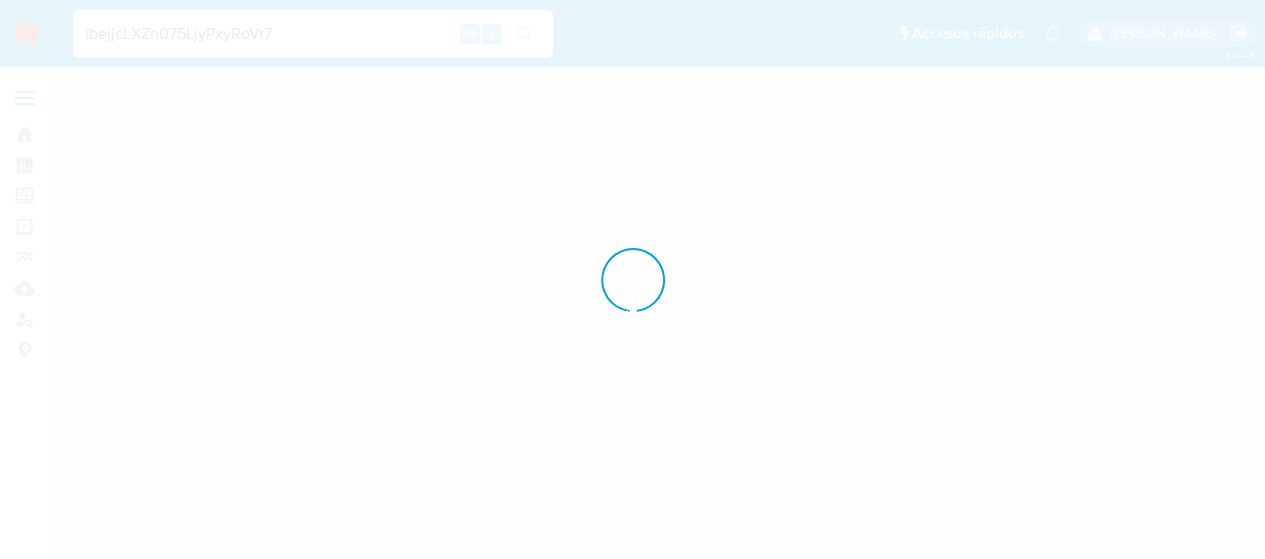 scroll, scrollTop: 0, scrollLeft: 0, axis: both 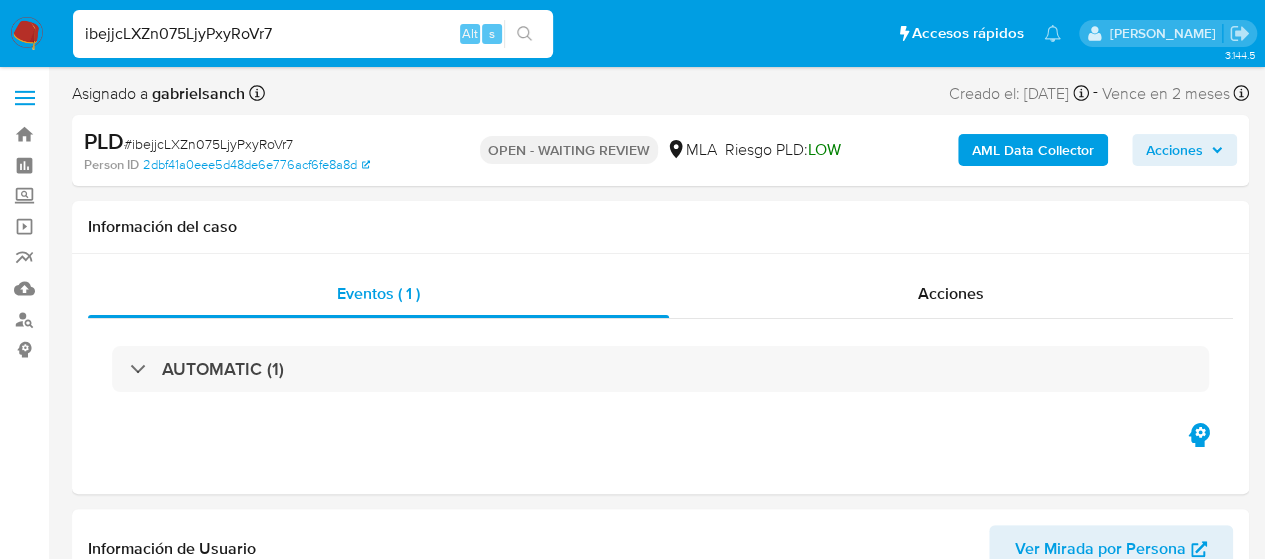 select on "10" 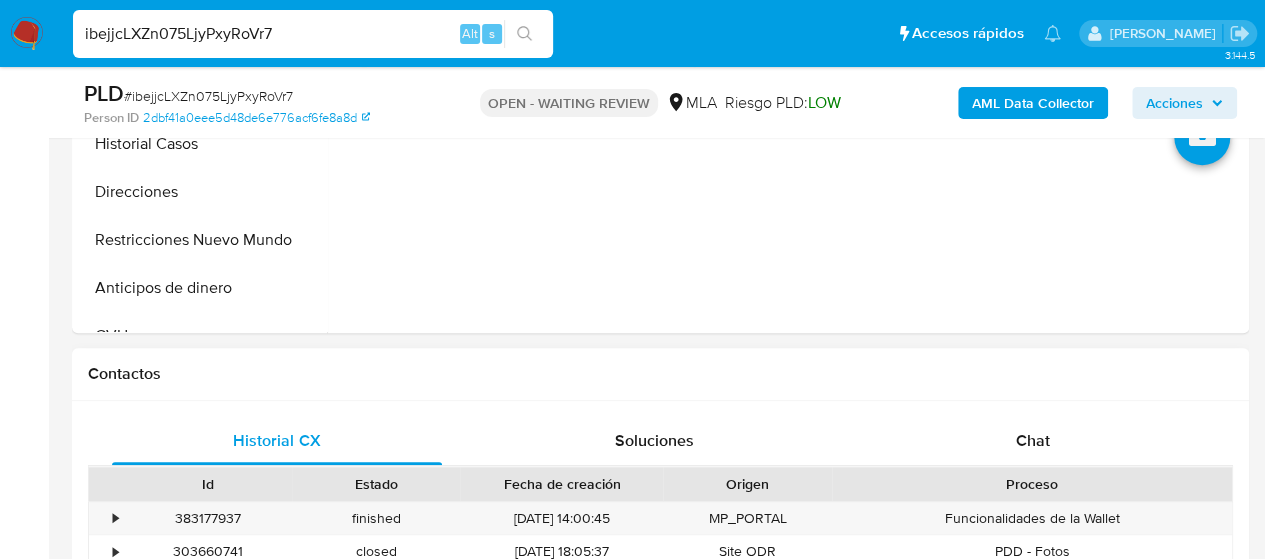 scroll, scrollTop: 900, scrollLeft: 0, axis: vertical 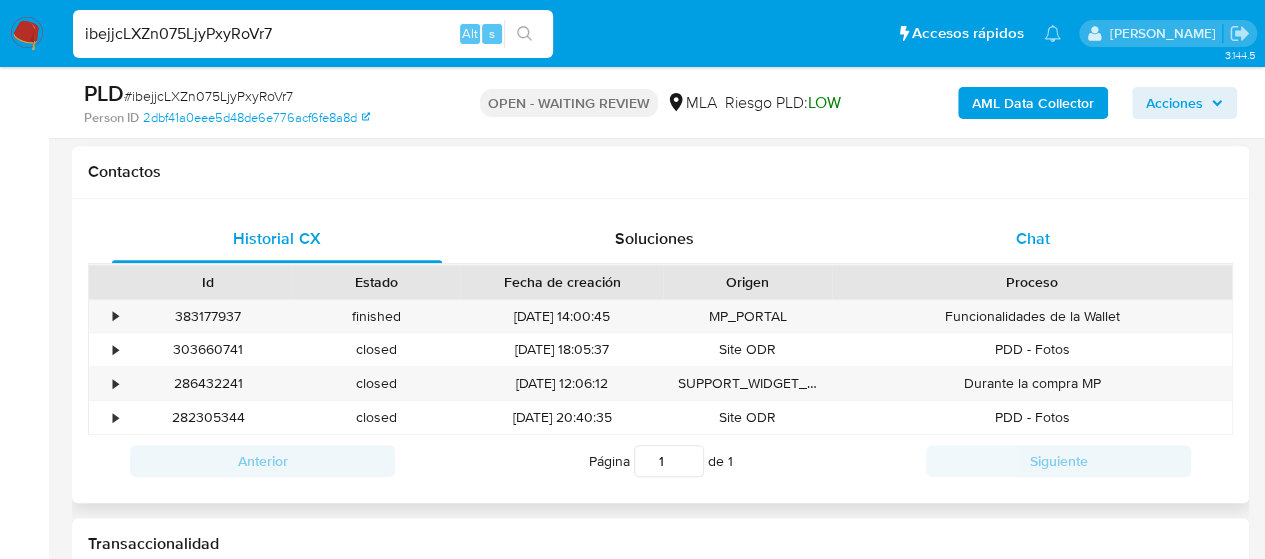 click on "Chat" at bounding box center [1033, 239] 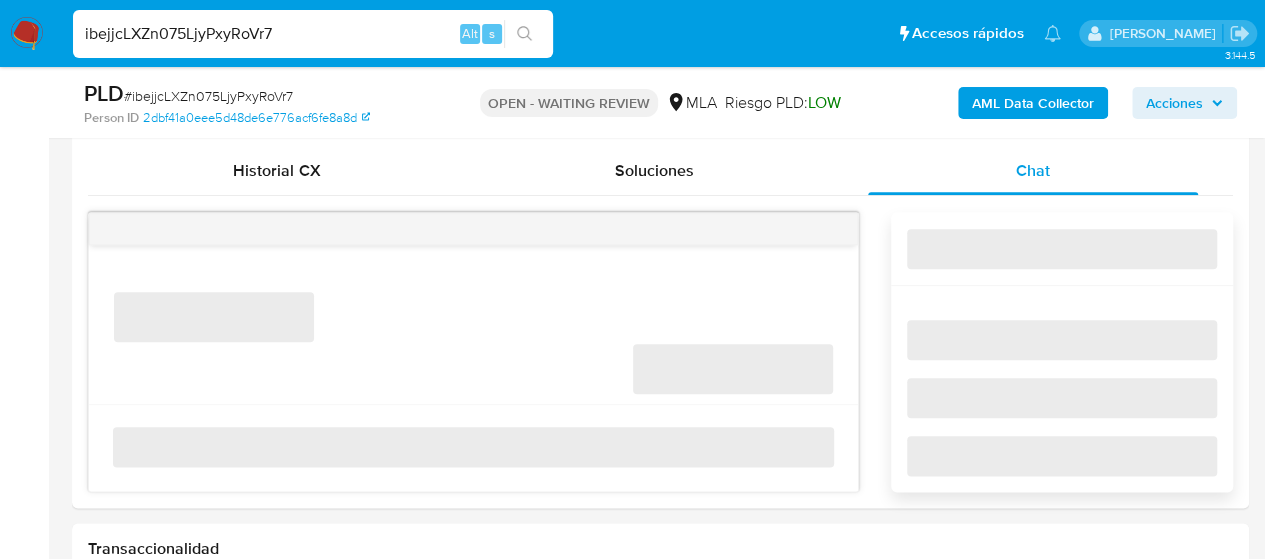 scroll, scrollTop: 1000, scrollLeft: 0, axis: vertical 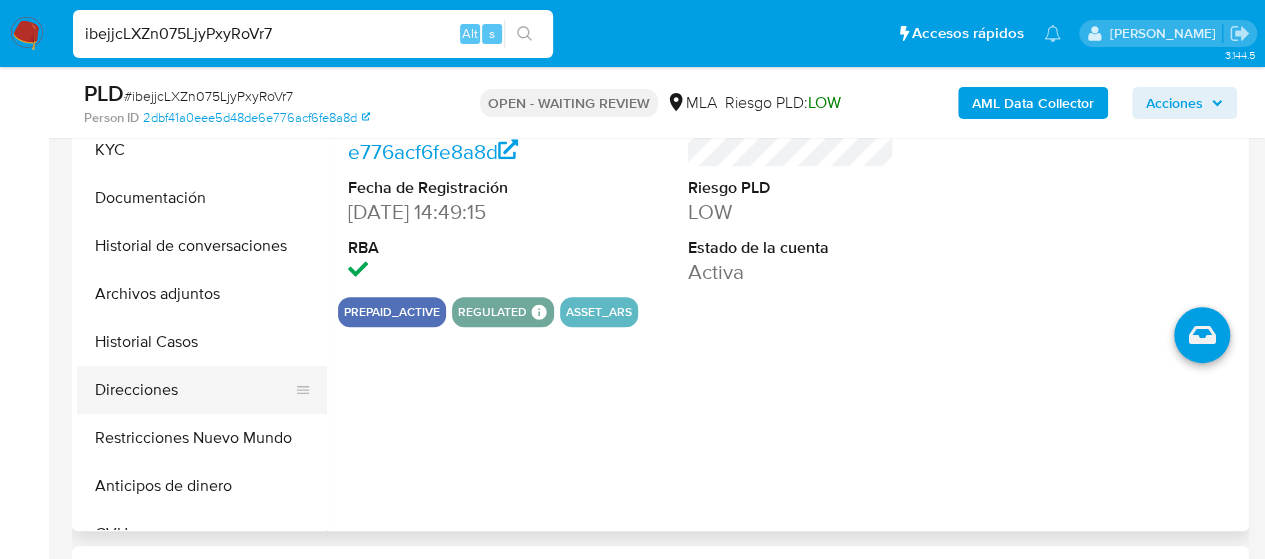 click on "Direcciones" at bounding box center [194, 390] 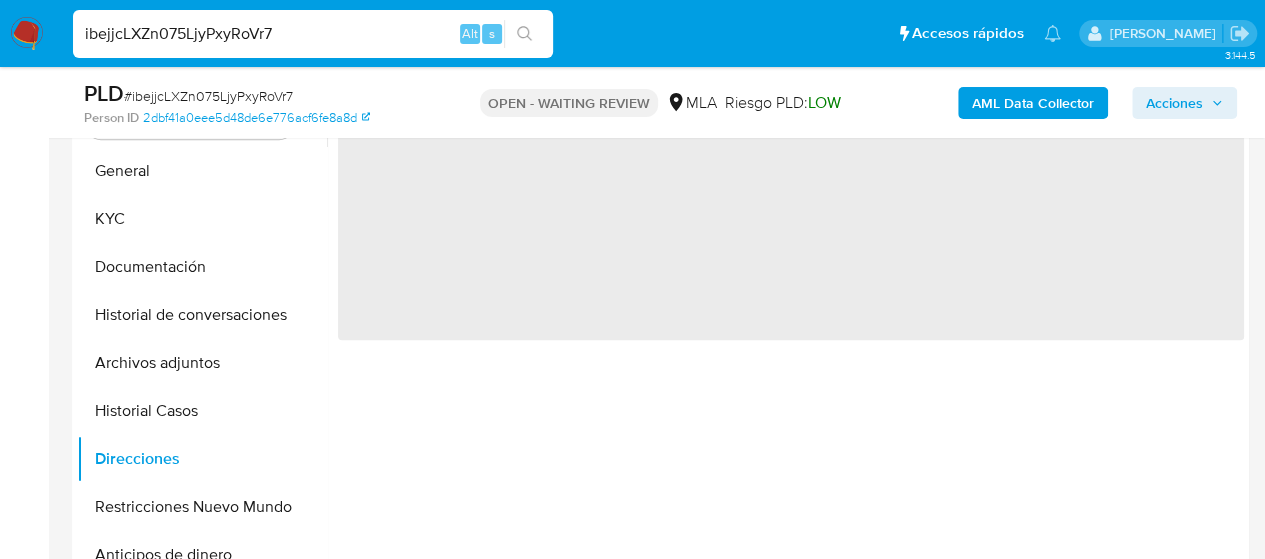scroll, scrollTop: 400, scrollLeft: 0, axis: vertical 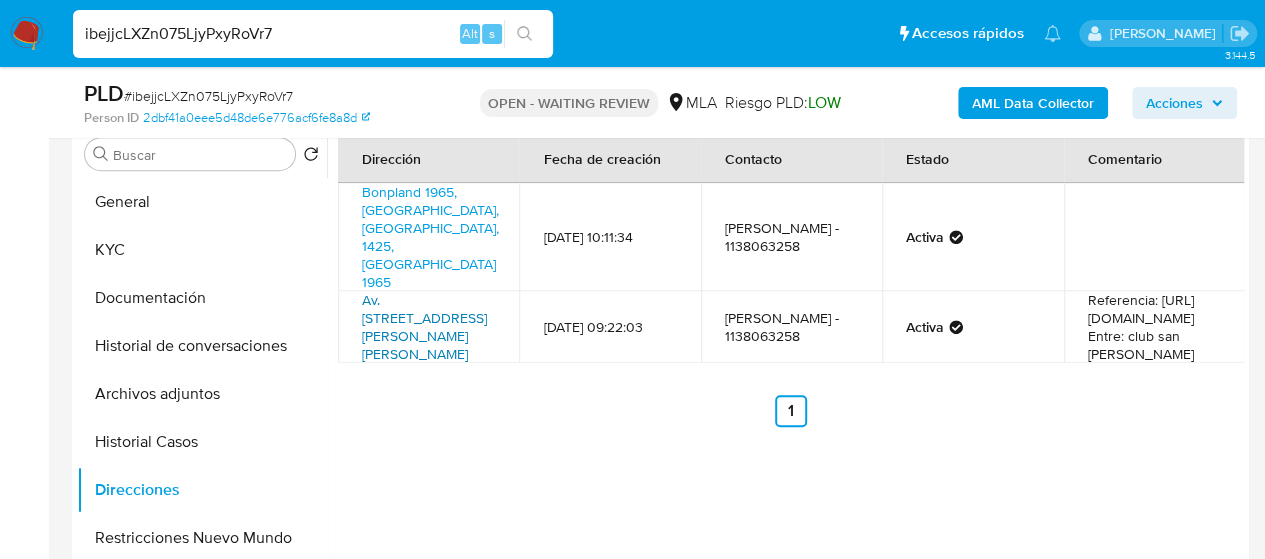 click on "Av. Italia 5208 Barrio San Andres 68, Tigre, Villa Nueva, Brrio San Andres, Buenos Aires, 1670, Argentina 68" at bounding box center [424, 327] 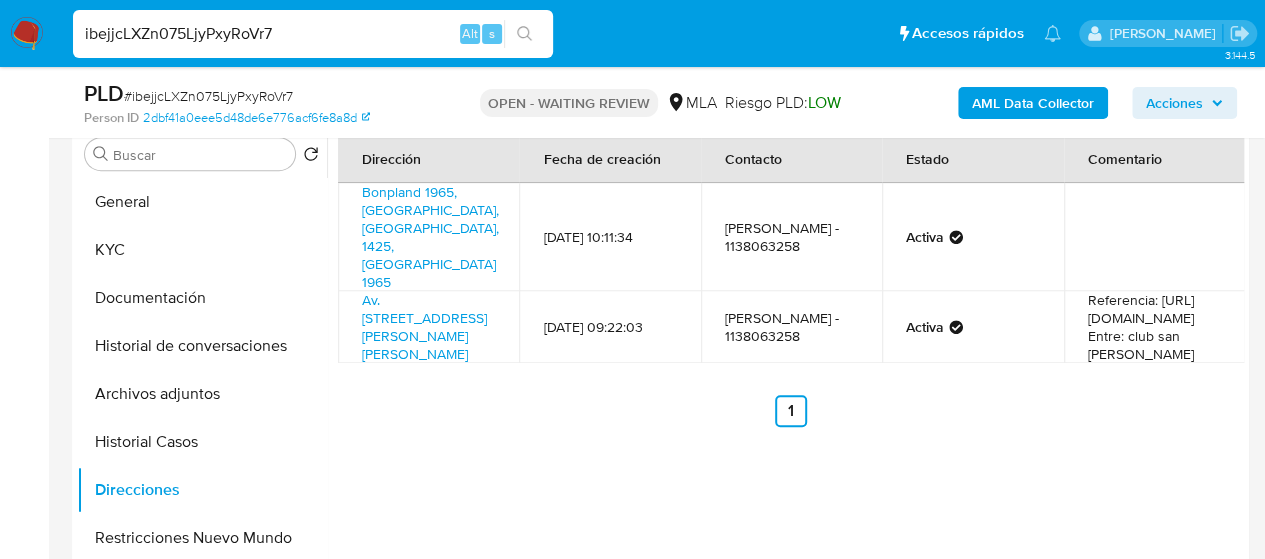 click on "ibejjcLXZn075LjyPxyRoVr7" at bounding box center [313, 34] 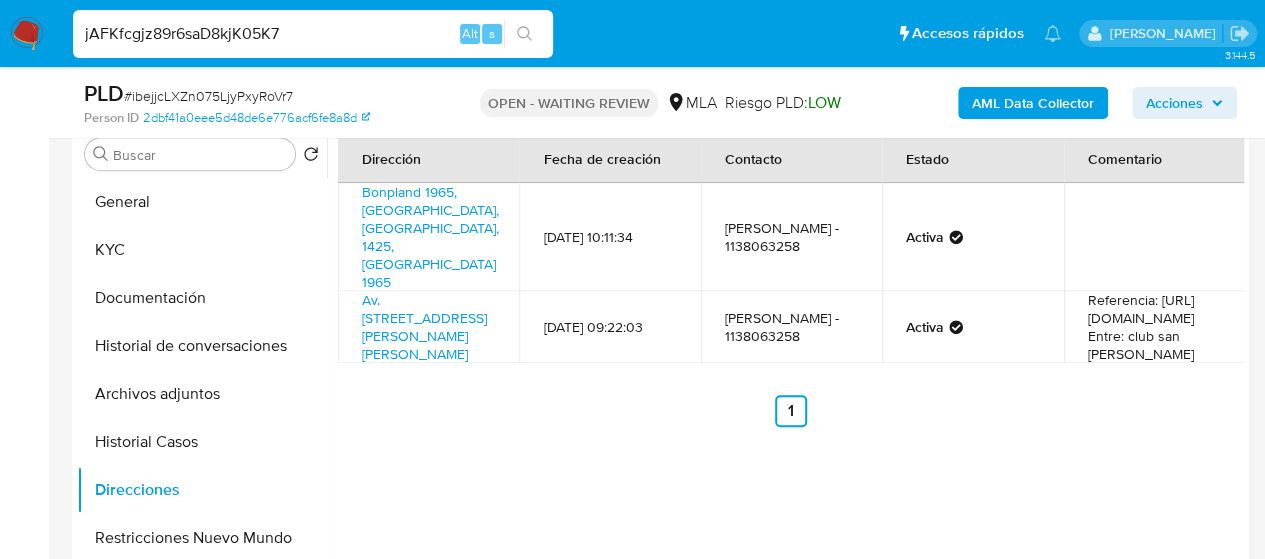 type on "jAFKfcgjz89r6saD8kjK05K7" 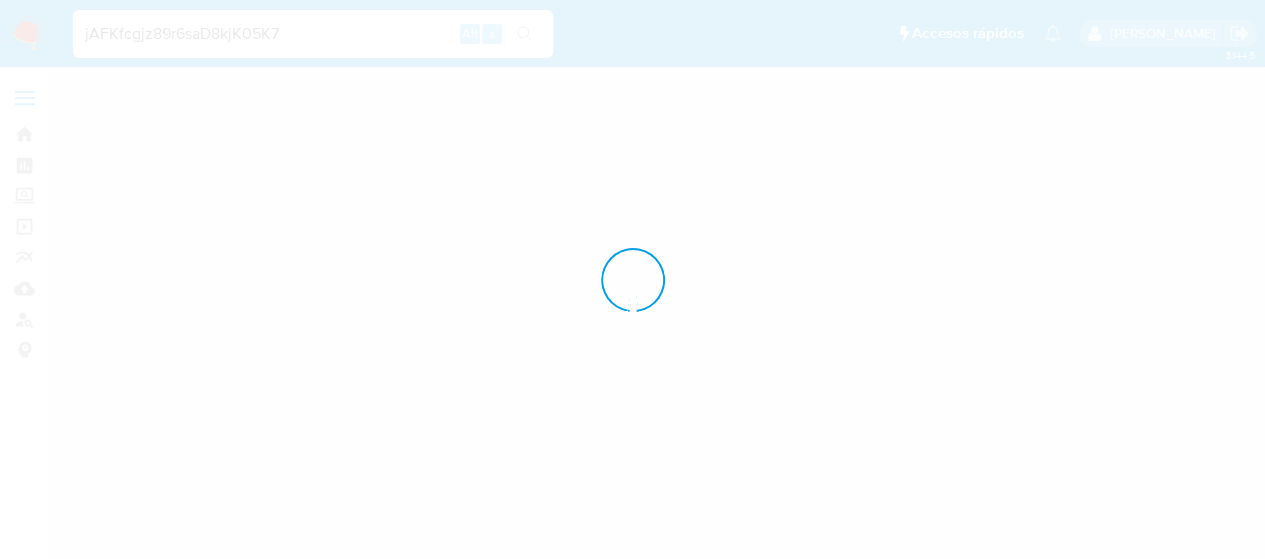 scroll, scrollTop: 0, scrollLeft: 0, axis: both 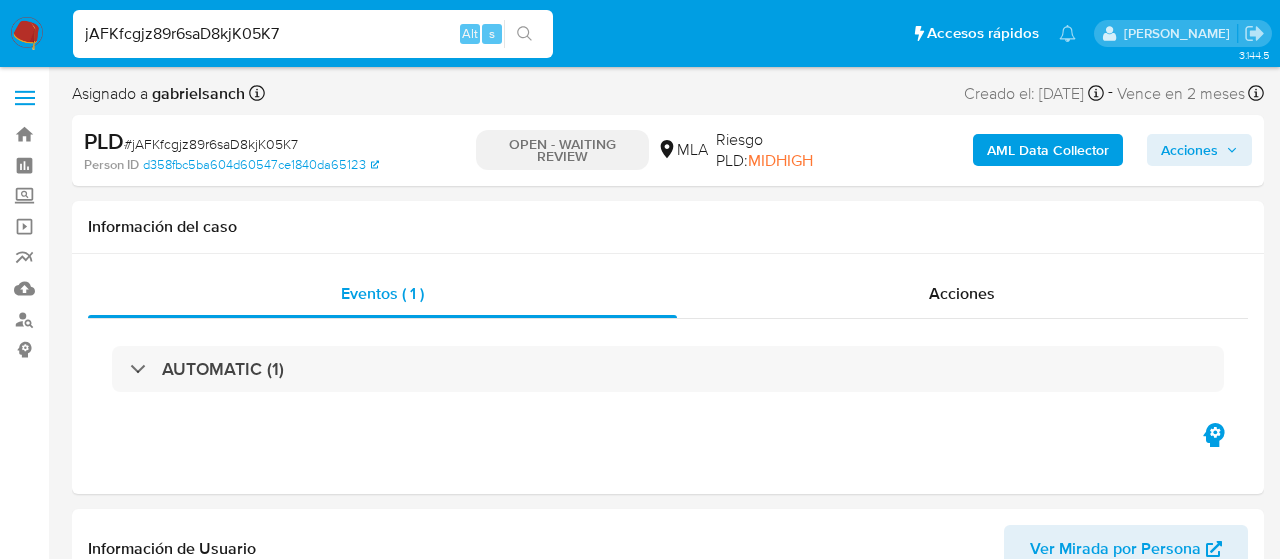 select on "10" 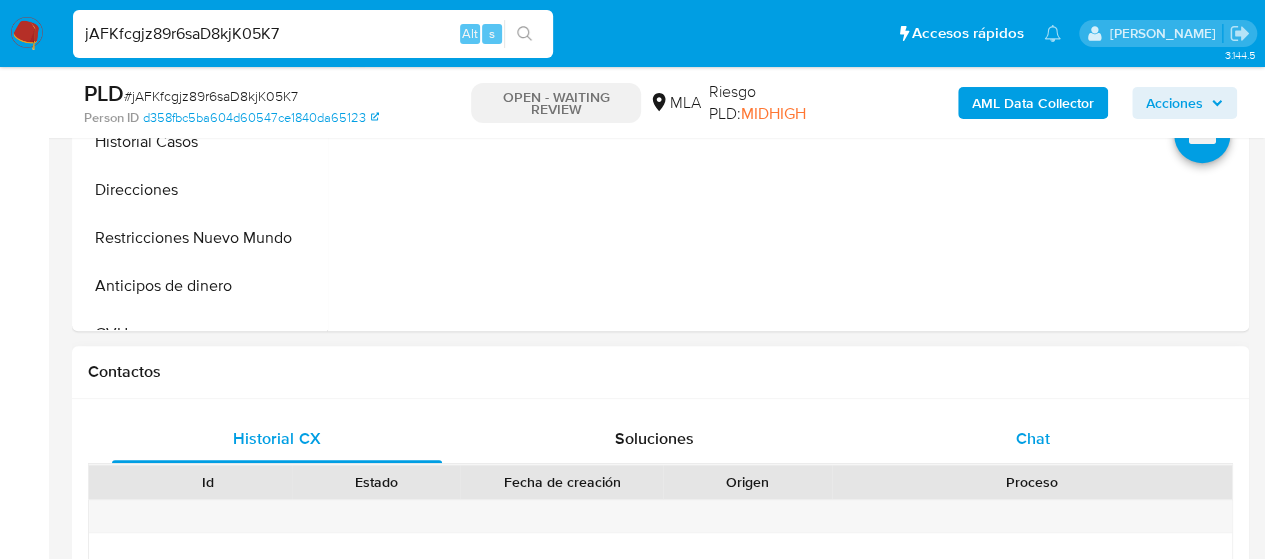 click on "Chat" at bounding box center [1033, 439] 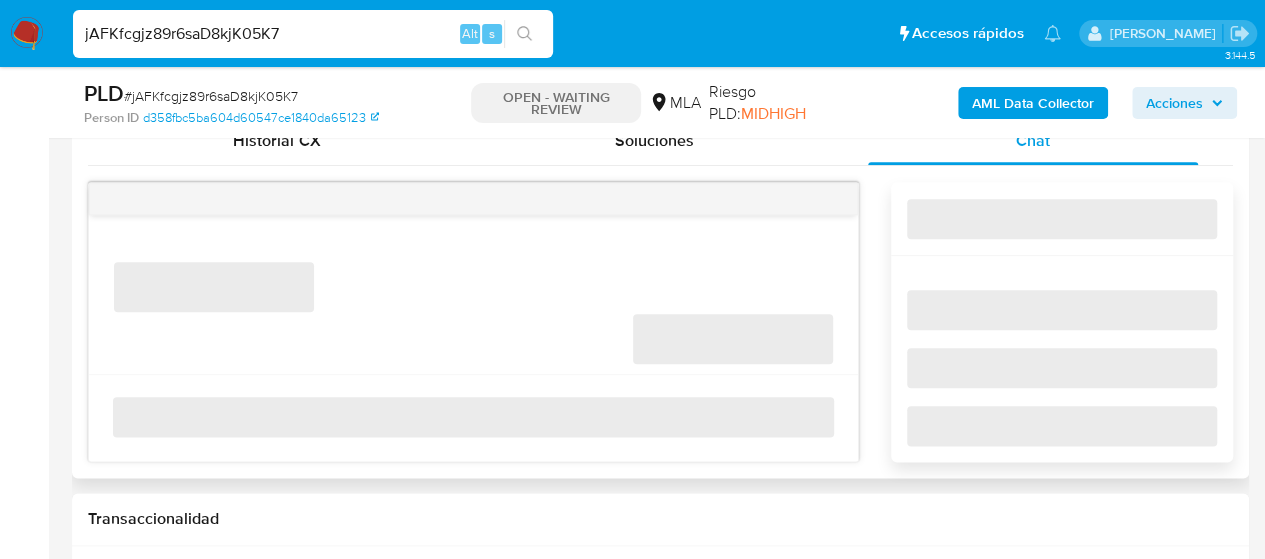 scroll, scrollTop: 1000, scrollLeft: 0, axis: vertical 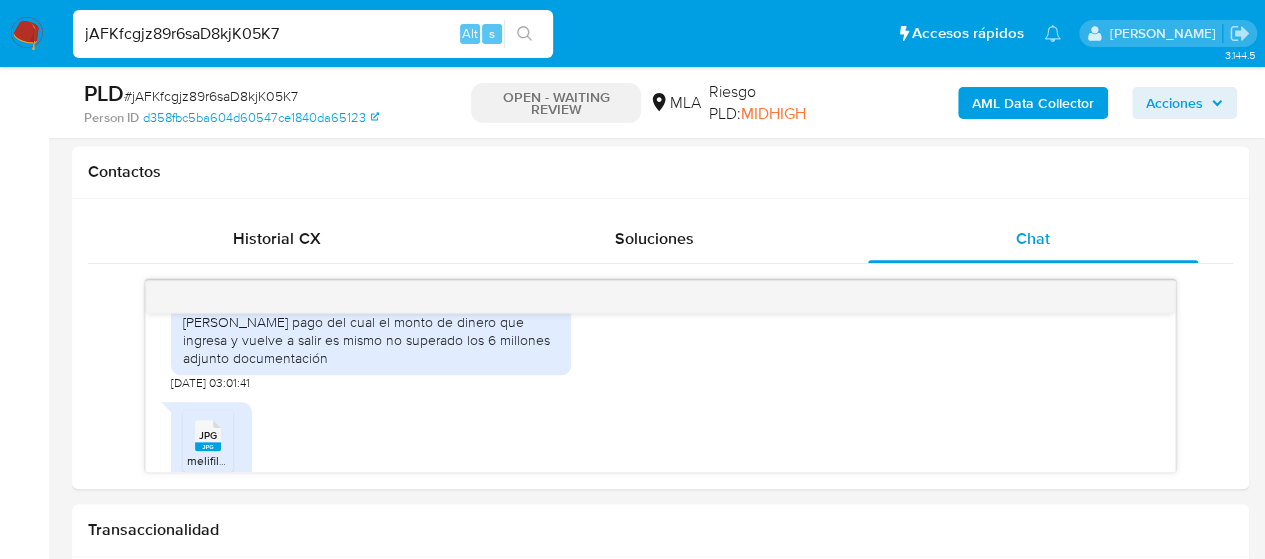 click on "jAFKfcgjz89r6saD8kjK05K7" at bounding box center (313, 34) 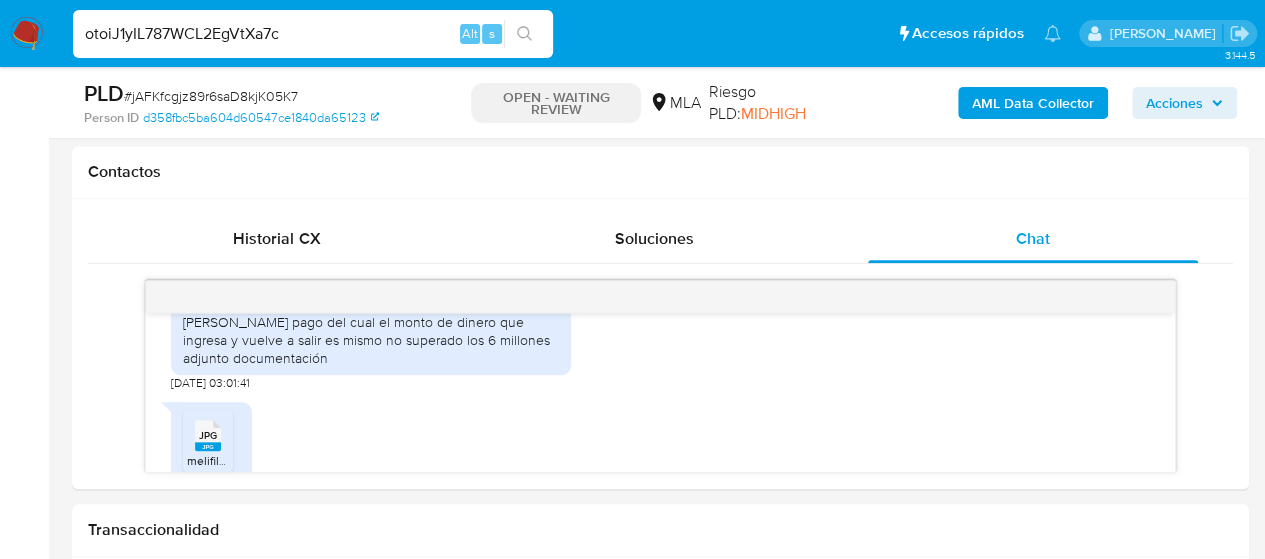 type on "otoiJ1yIL787WCL2EgVtXa7c" 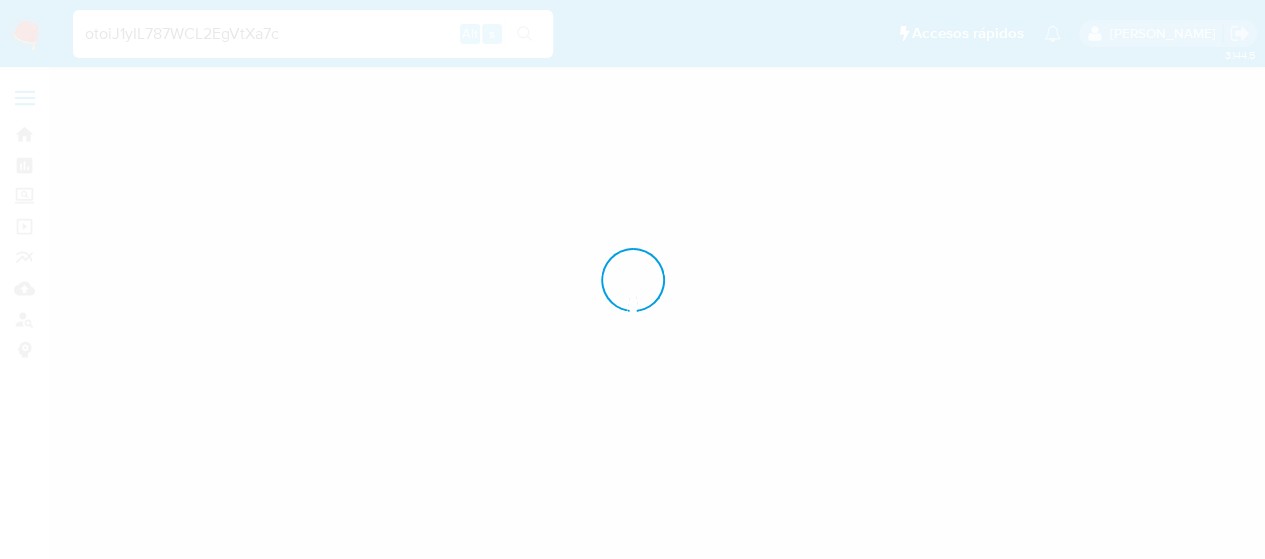 scroll, scrollTop: 0, scrollLeft: 0, axis: both 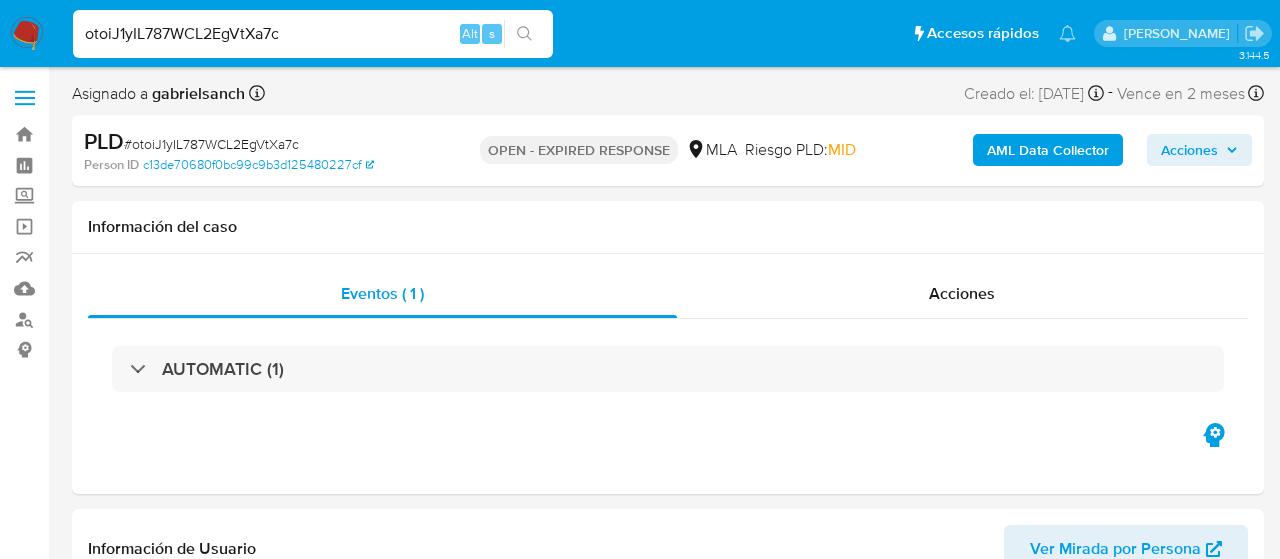 select on "10" 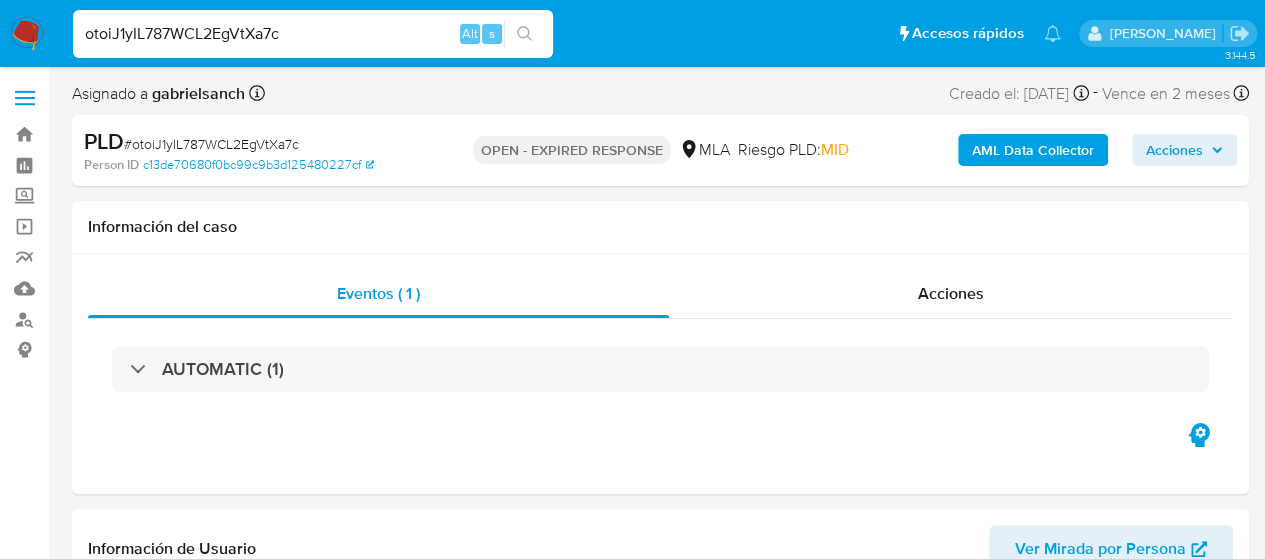 click on "otoiJ1yIL787WCL2EgVtXa7c" at bounding box center [313, 34] 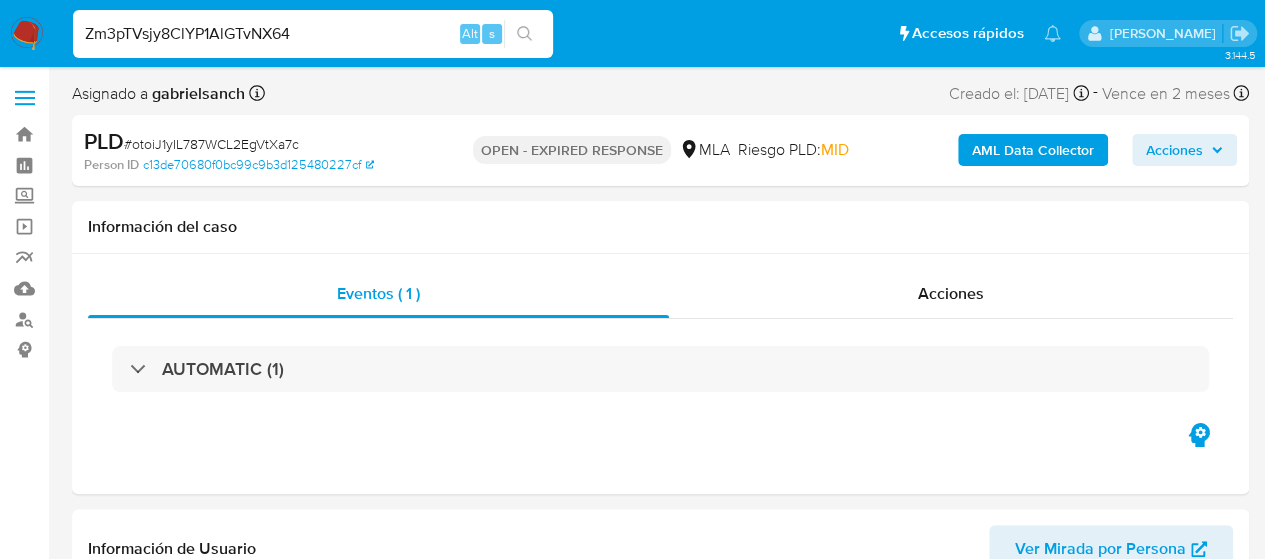type on "Zm3pTVsjy8ClYP1AlGTvNX64" 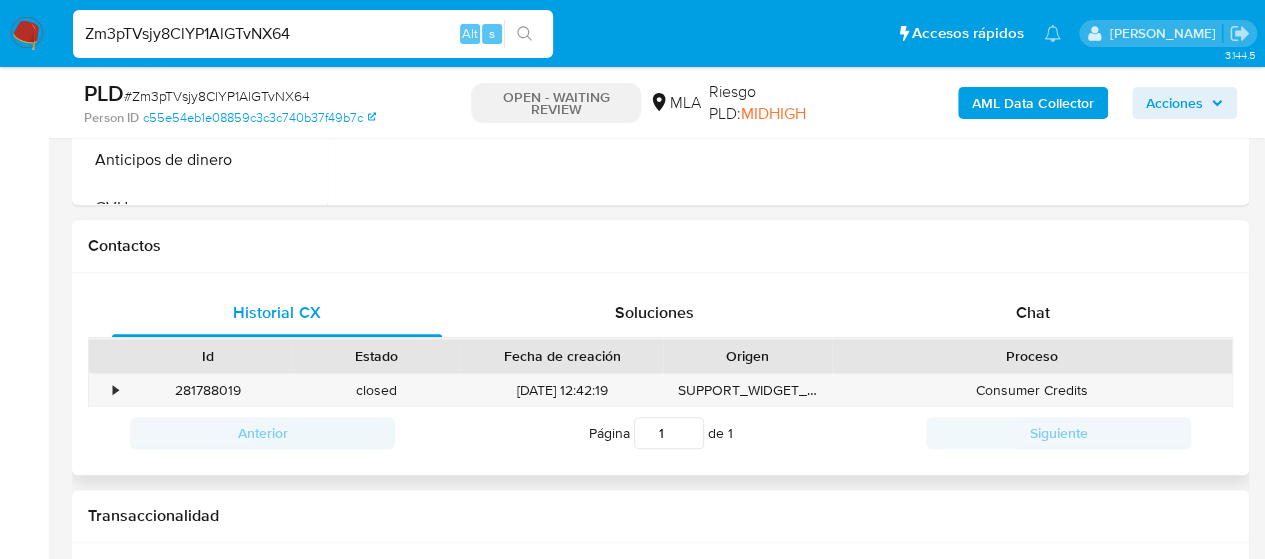 scroll, scrollTop: 900, scrollLeft: 0, axis: vertical 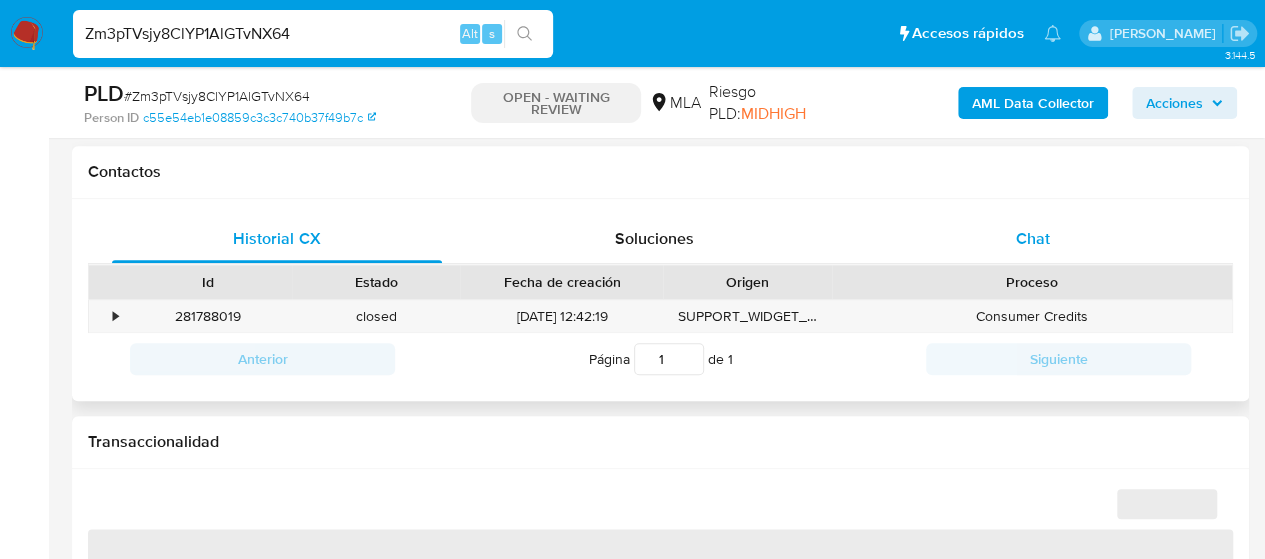 drag, startPoint x: 1056, startPoint y: 235, endPoint x: 1067, endPoint y: 240, distance: 12.083046 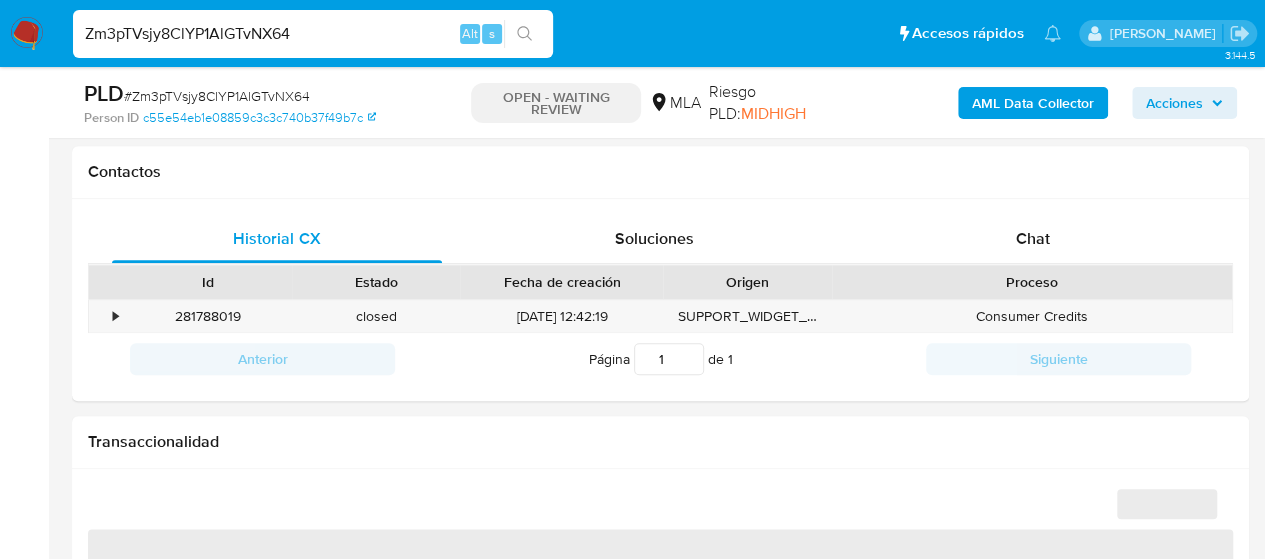 select on "10" 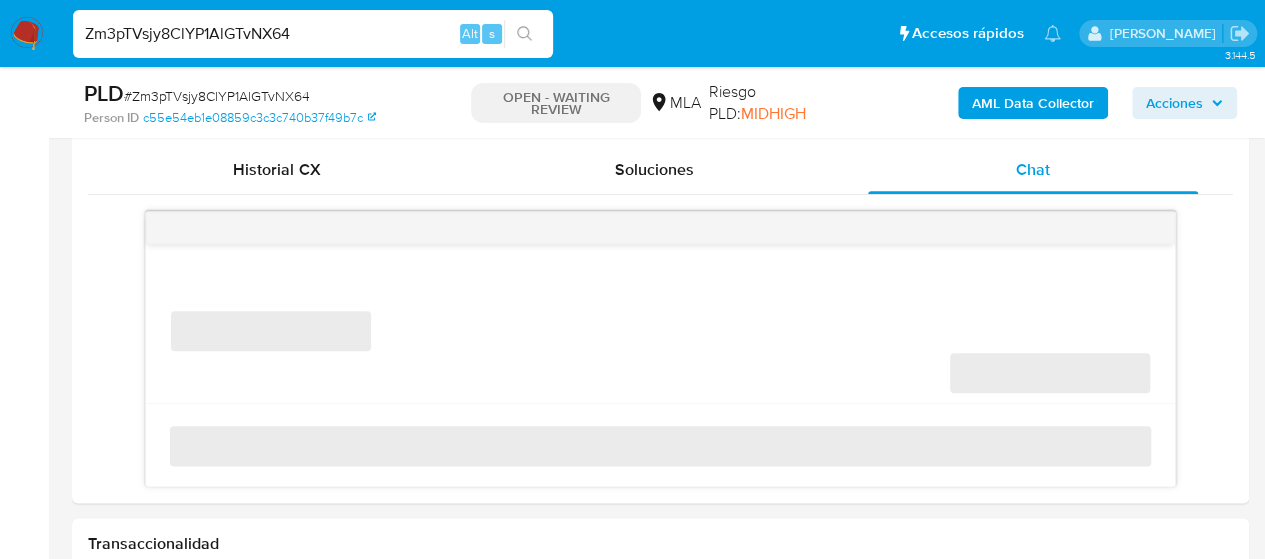 scroll, scrollTop: 1000, scrollLeft: 0, axis: vertical 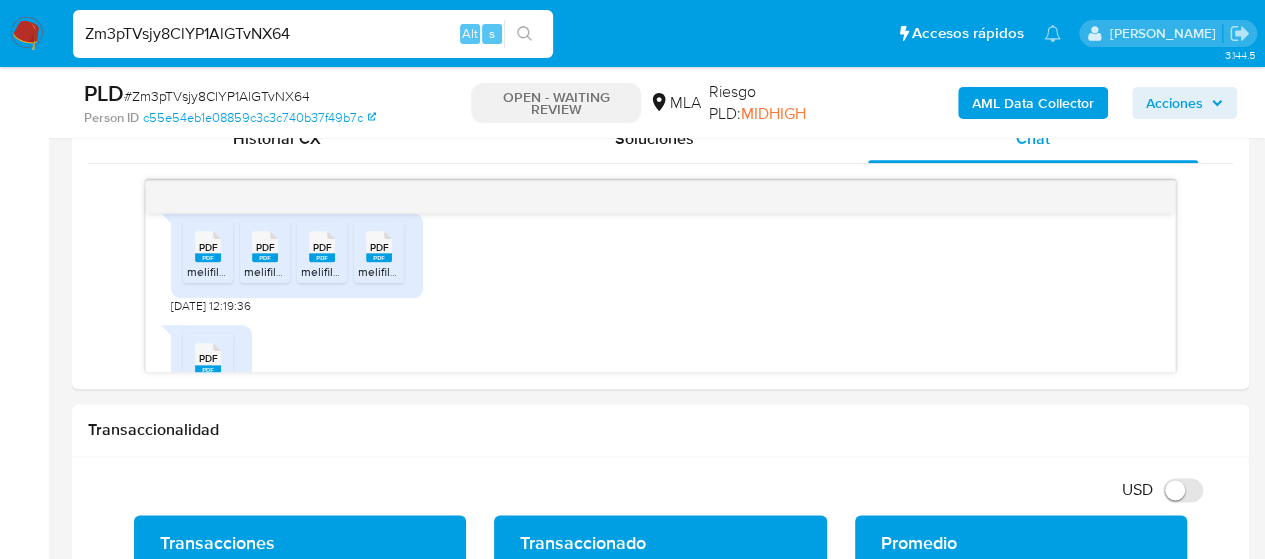click on "Zm3pTVsjy8ClYP1AlGTvNX64" at bounding box center (313, 34) 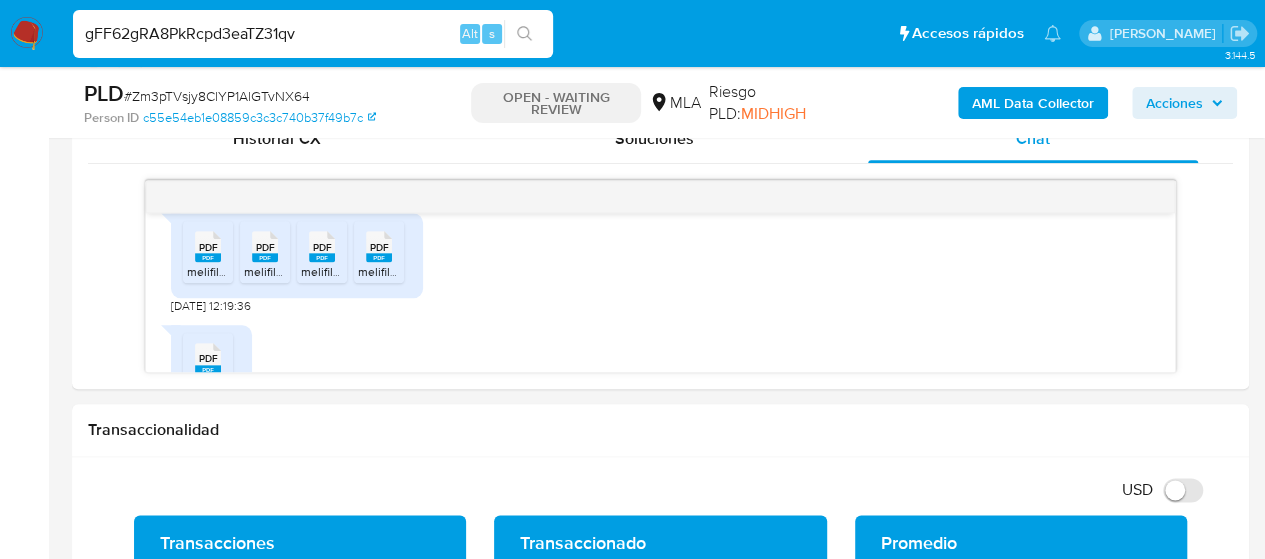 type on "gFF62gRA8PkRcpd3eaTZ31qv" 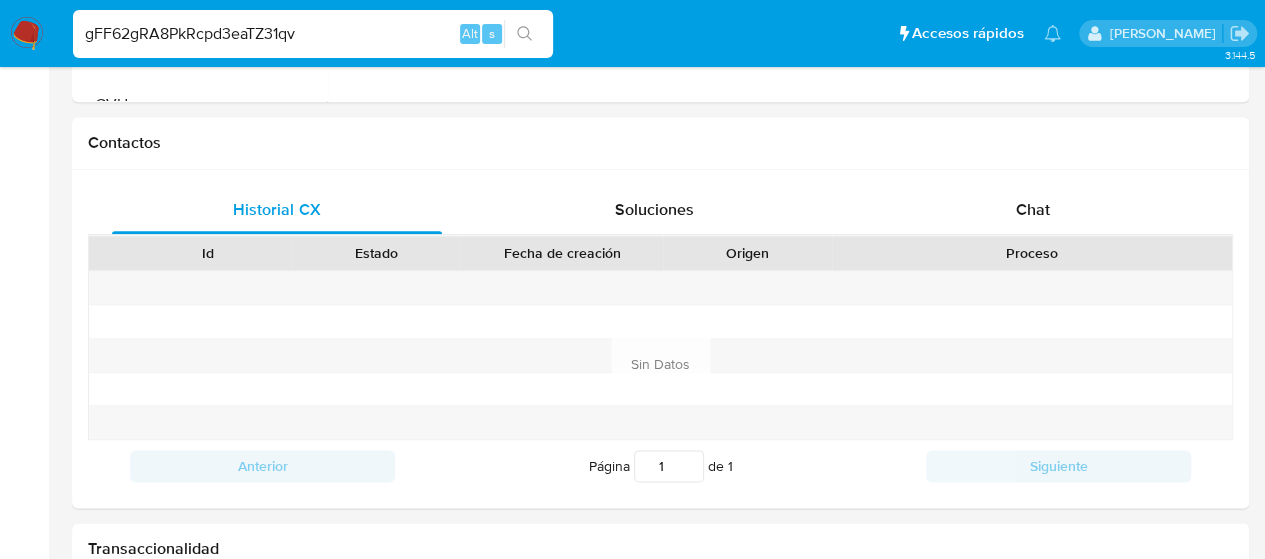 select on "10" 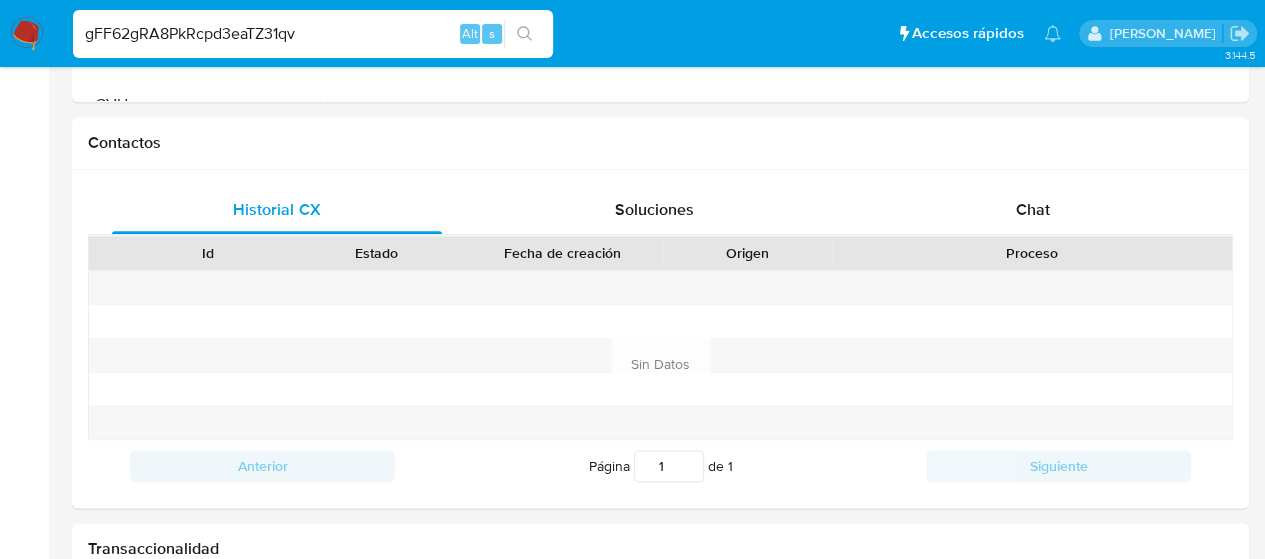 scroll, scrollTop: 0, scrollLeft: 0, axis: both 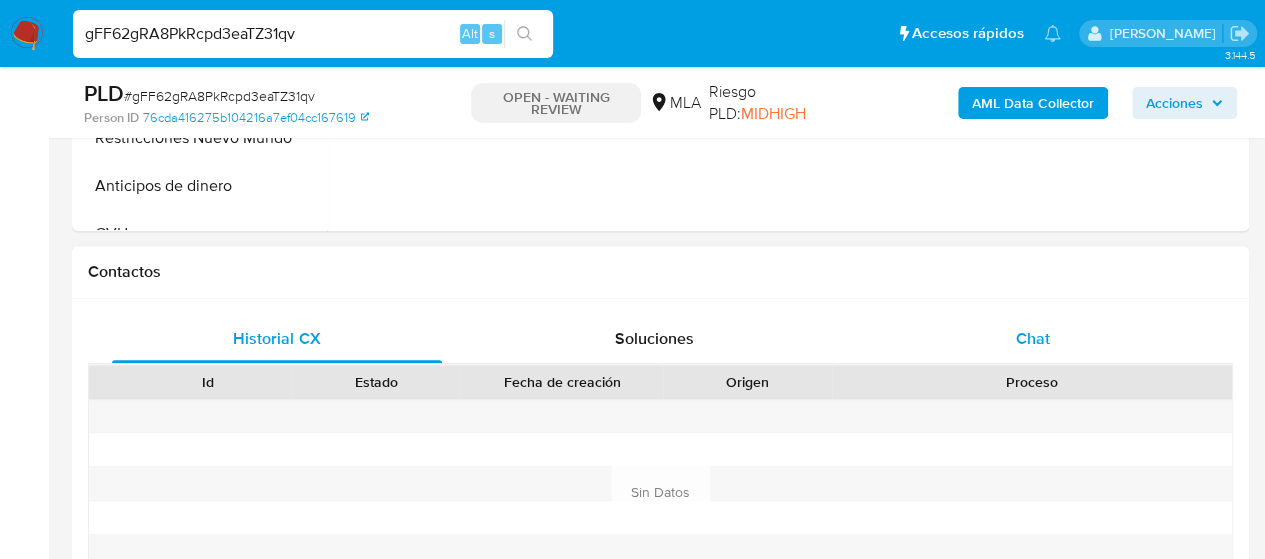 click on "Chat" at bounding box center [1033, 339] 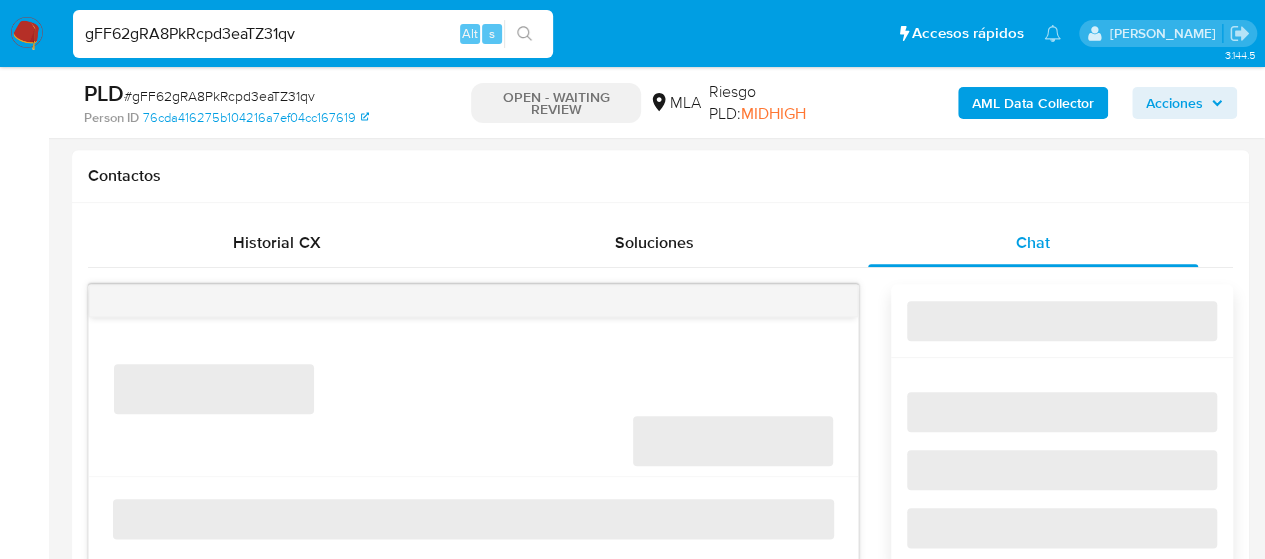 scroll, scrollTop: 900, scrollLeft: 0, axis: vertical 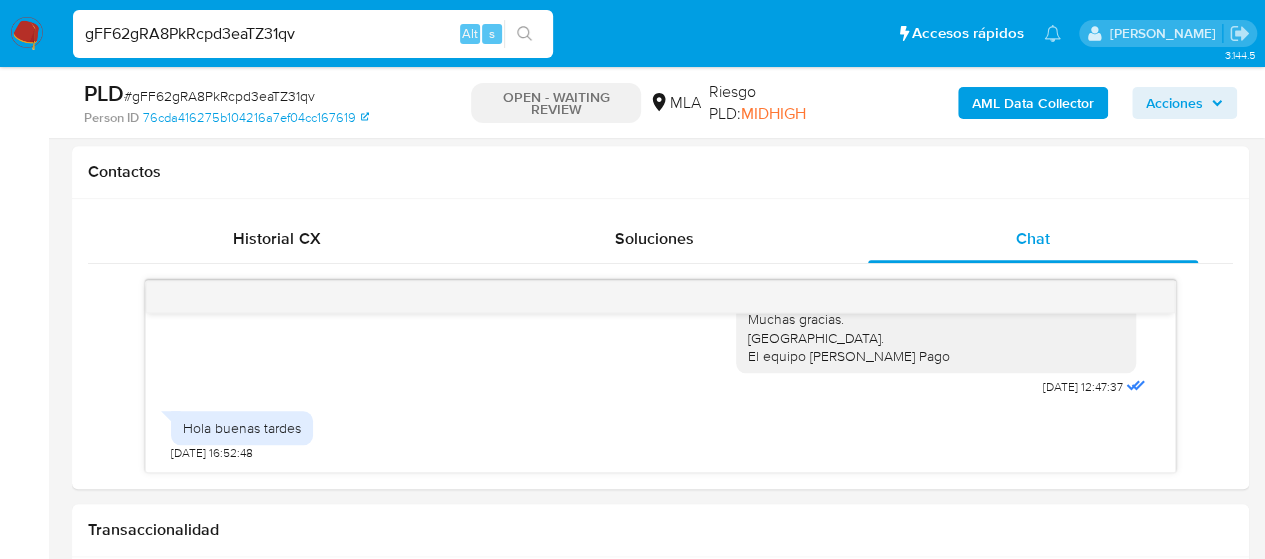 click on "gFF62gRA8PkRcpd3eaTZ31qv" at bounding box center (313, 34) 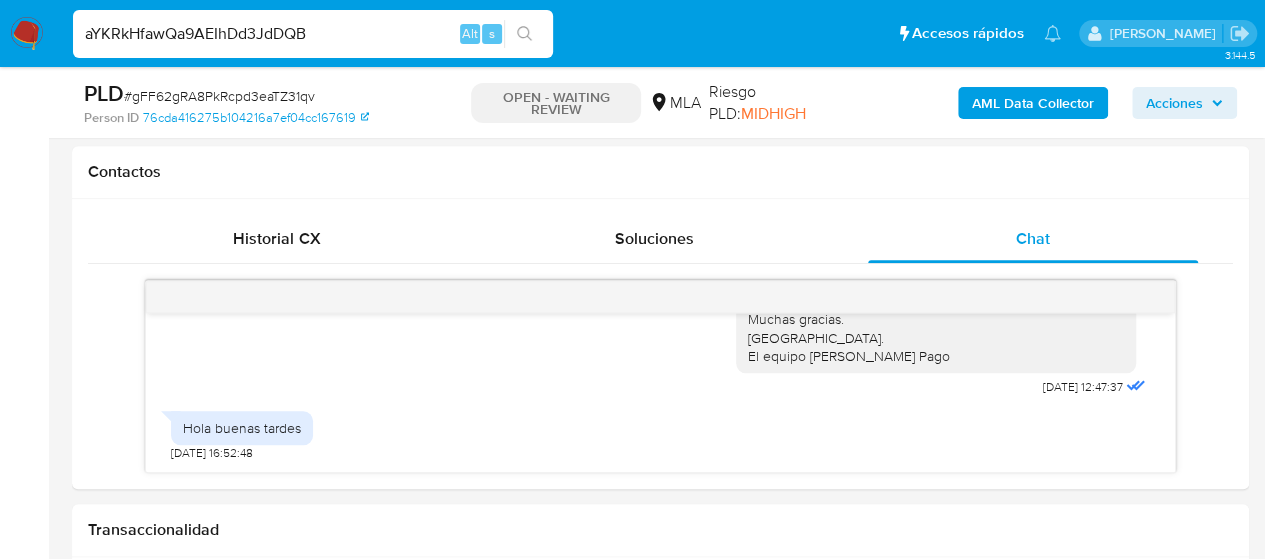 type on "aYKRkHfawQa9AEIhDd3JdDQB" 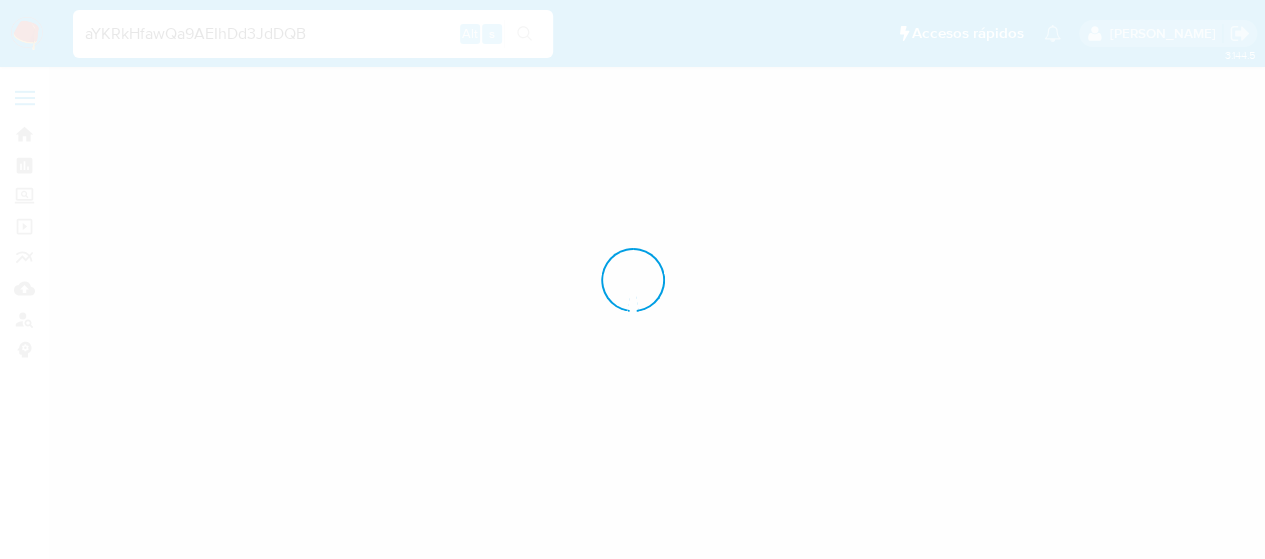 scroll, scrollTop: 0, scrollLeft: 0, axis: both 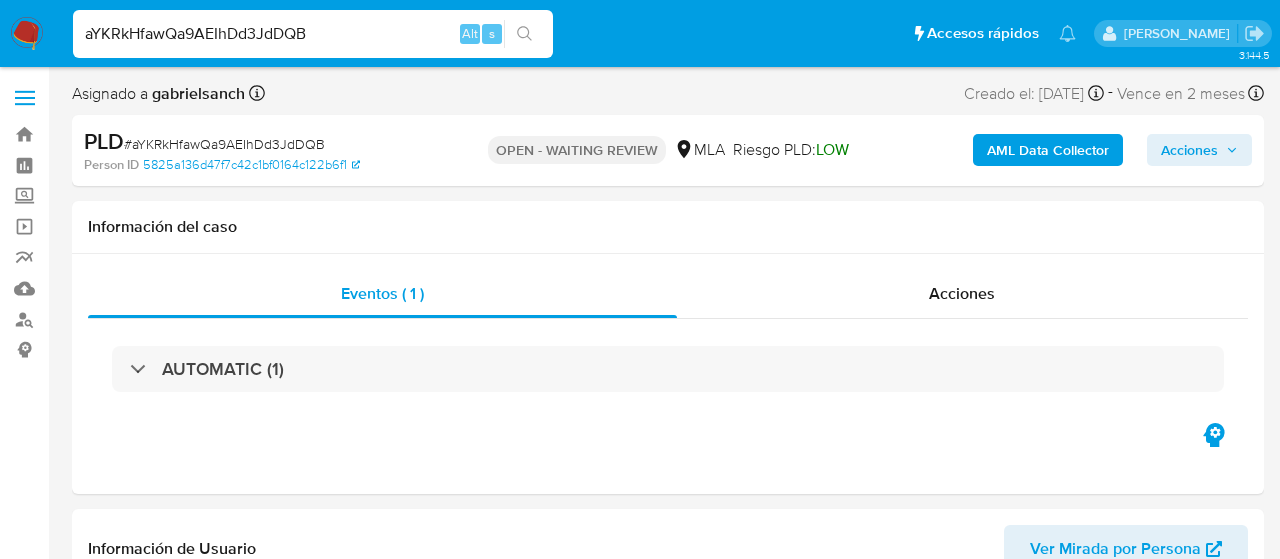 select on "10" 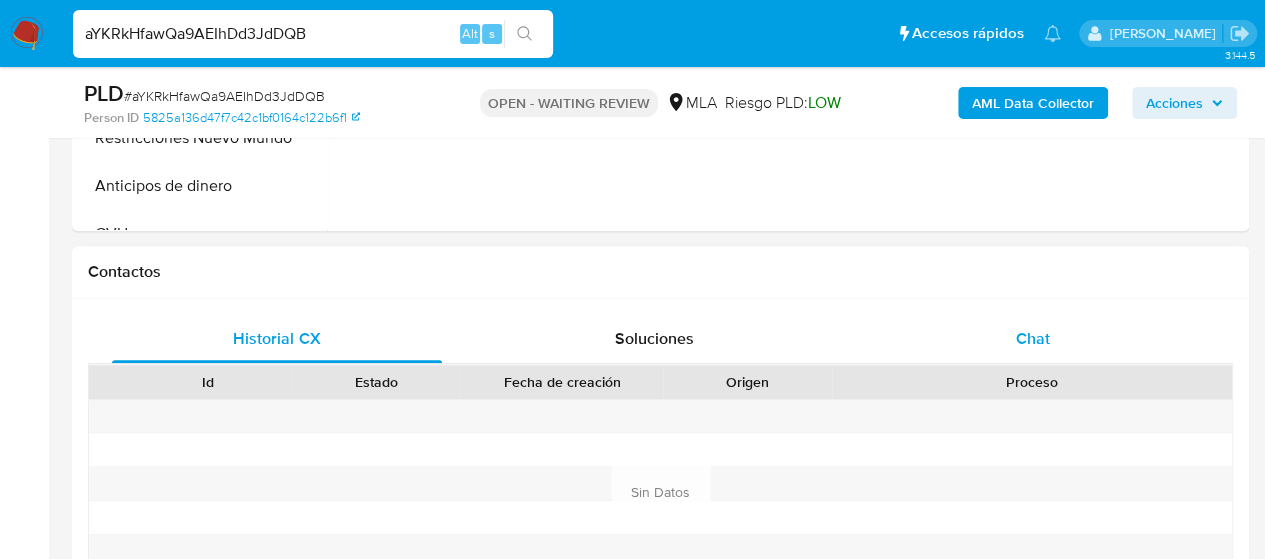 click on "Chat" at bounding box center [1033, 338] 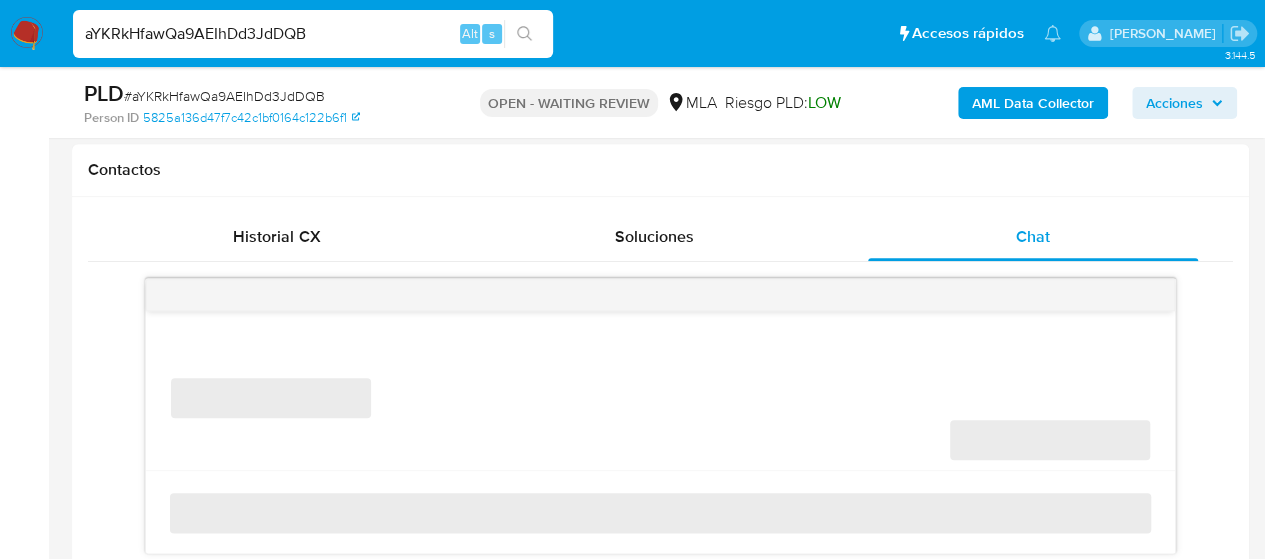 scroll, scrollTop: 1000, scrollLeft: 0, axis: vertical 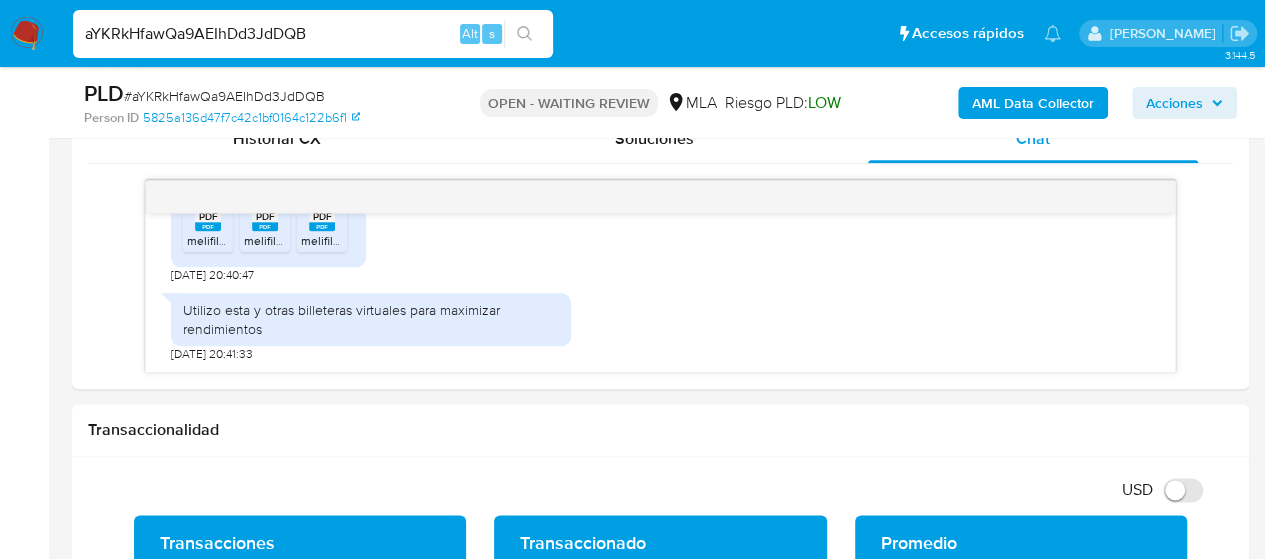 click on "aYKRkHfawQa9AEIhDd3JdDQB Alt s" at bounding box center (313, 34) 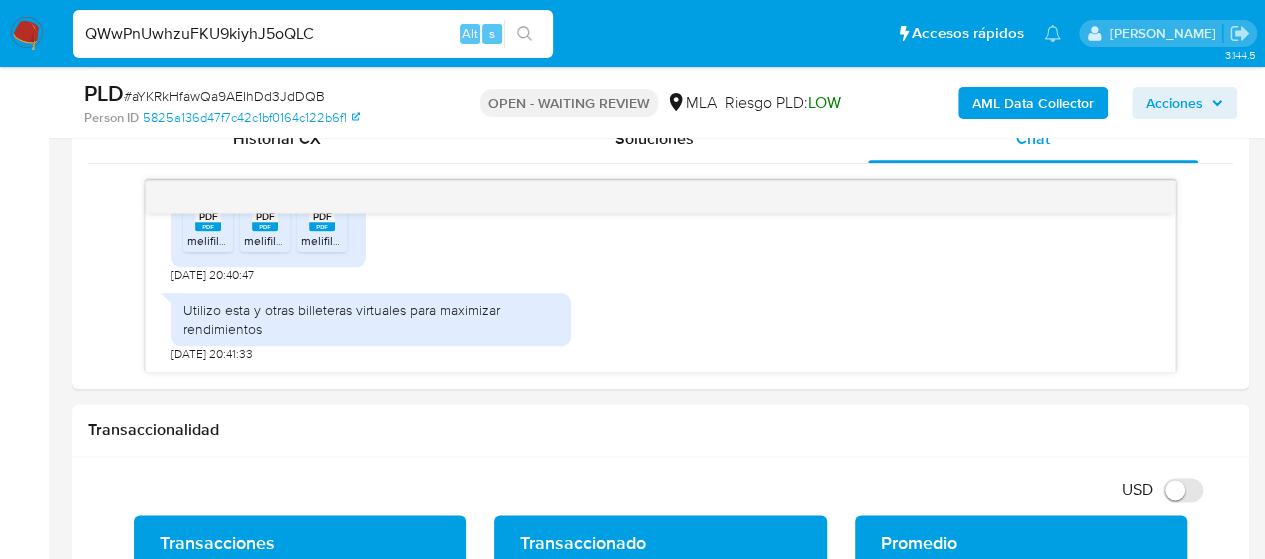 type on "QWwPnUwhzuFKU9kiyhJ5oQLC" 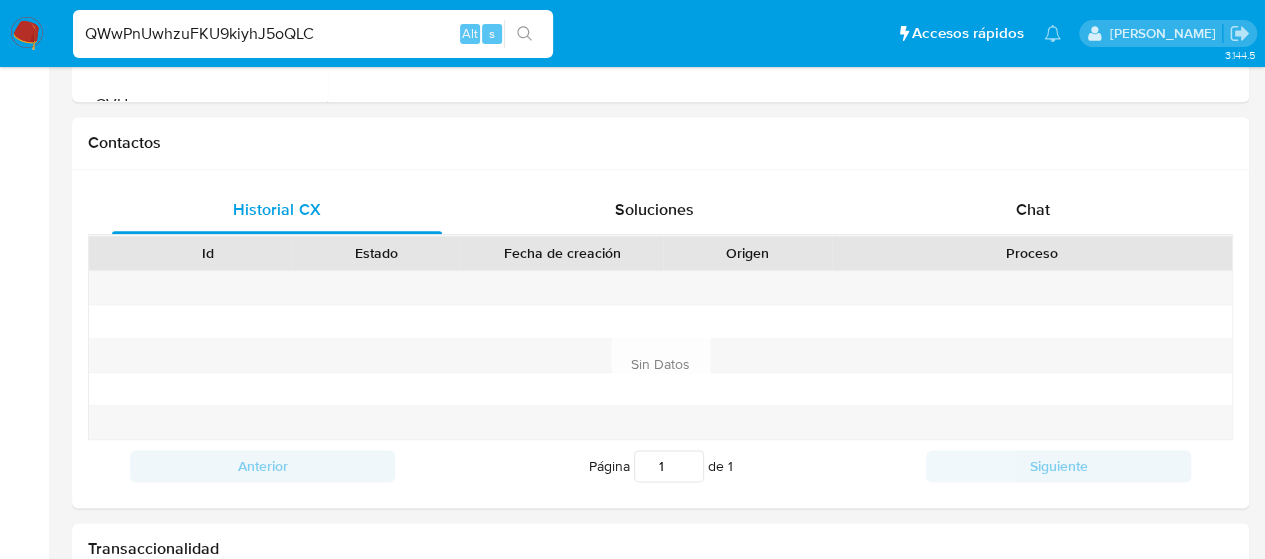 scroll, scrollTop: 0, scrollLeft: 0, axis: both 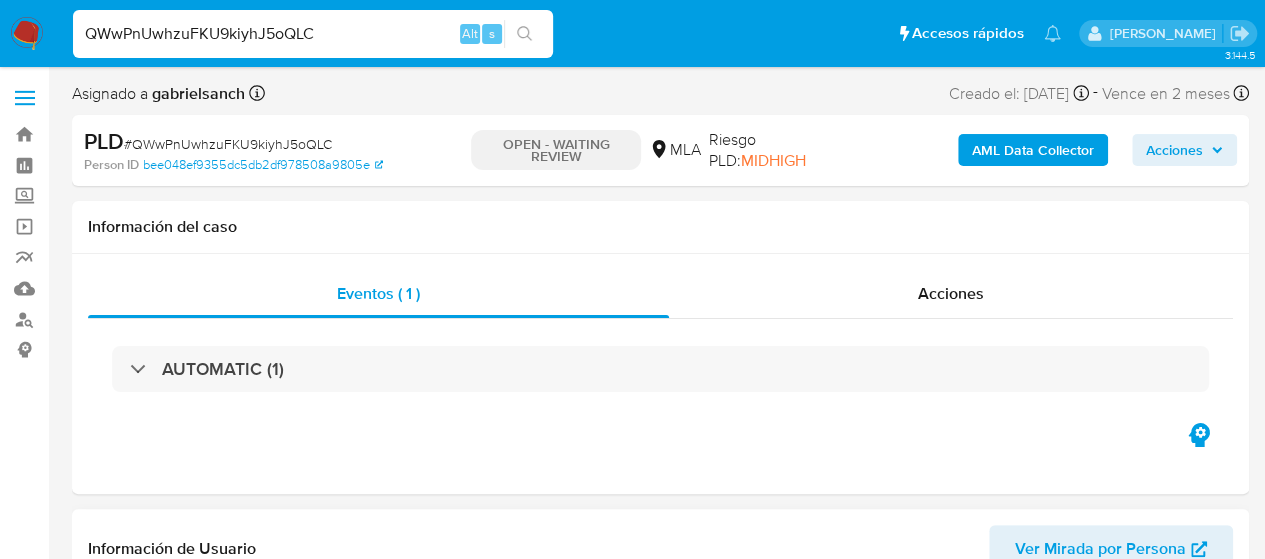 select on "10" 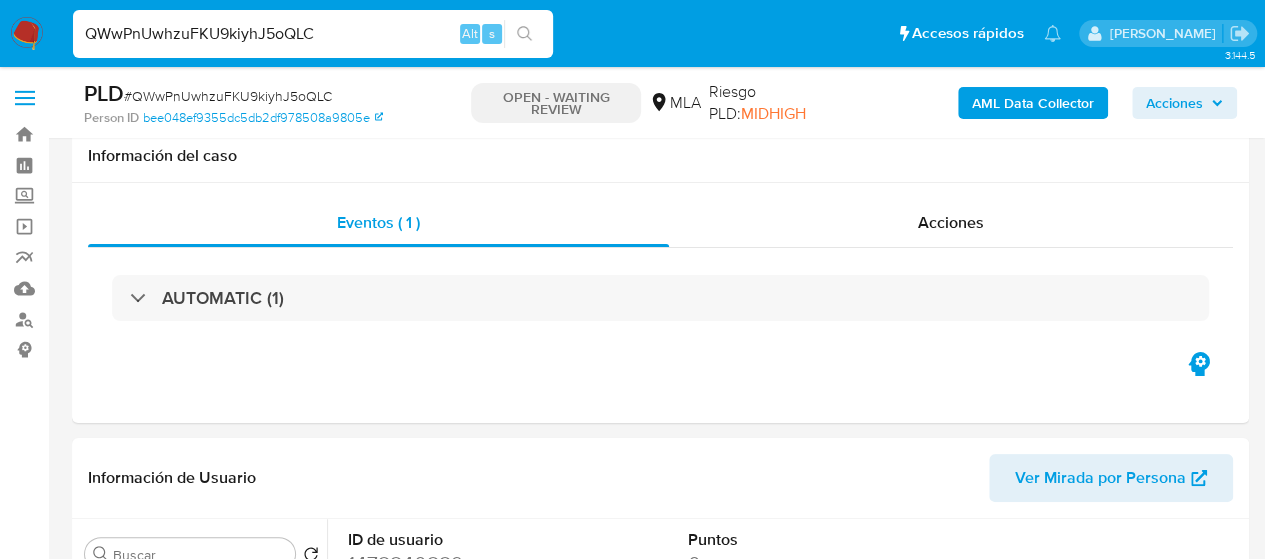 scroll, scrollTop: 900, scrollLeft: 0, axis: vertical 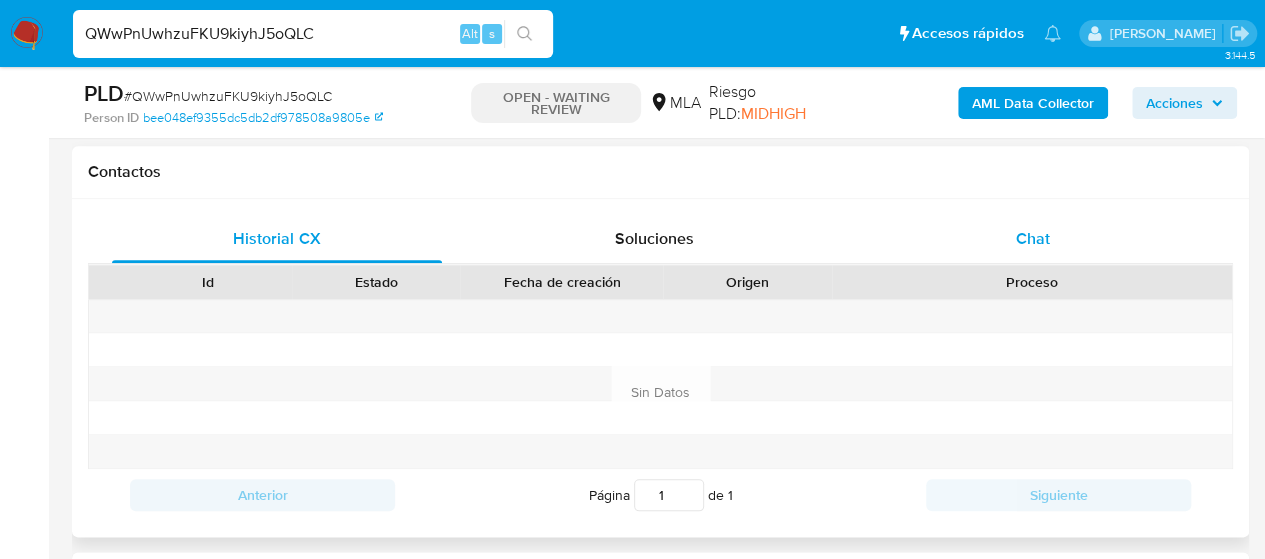 click on "Chat" at bounding box center (1033, 239) 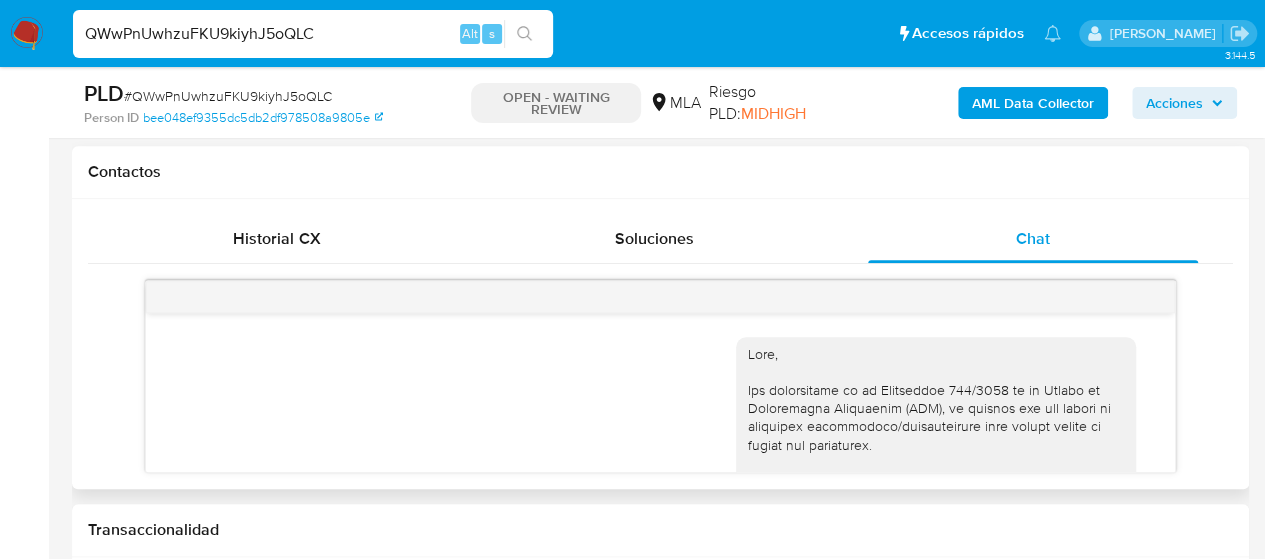 scroll, scrollTop: 1071, scrollLeft: 0, axis: vertical 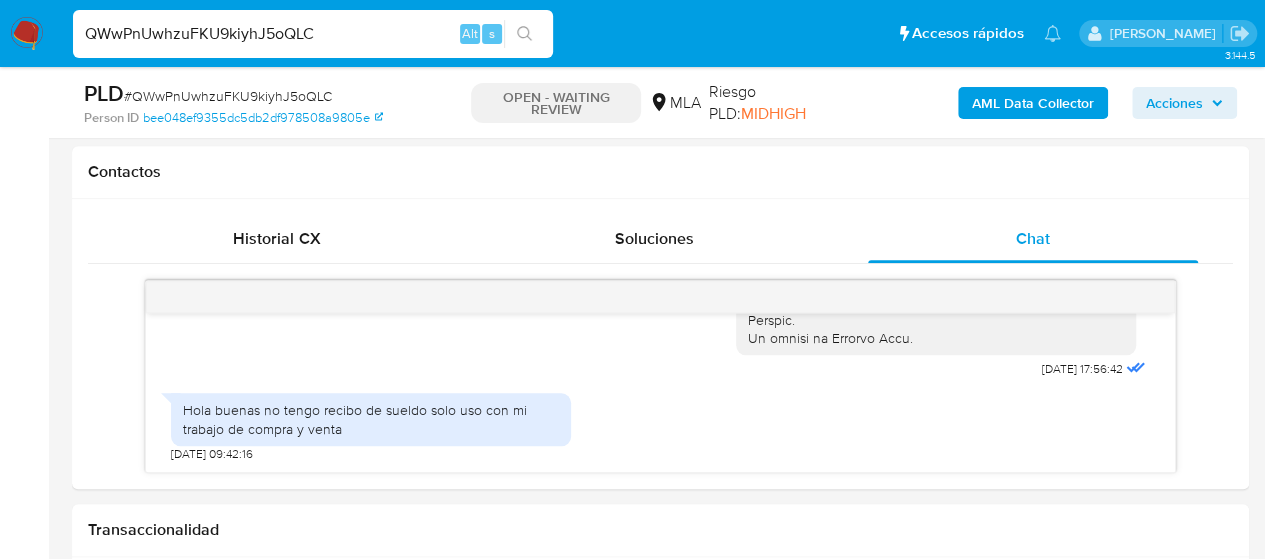 click on "QWwPnUwhzuFKU9kiyhJ5oQLC" at bounding box center [313, 34] 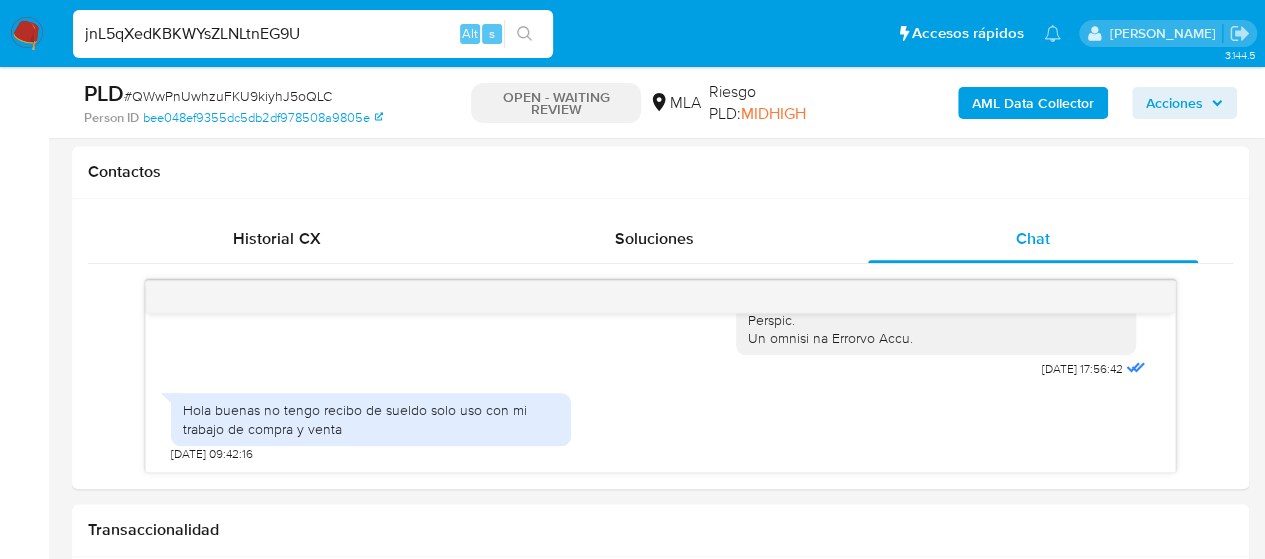 type on "jnL5qXedKBKWYsZLNLtnEG9U" 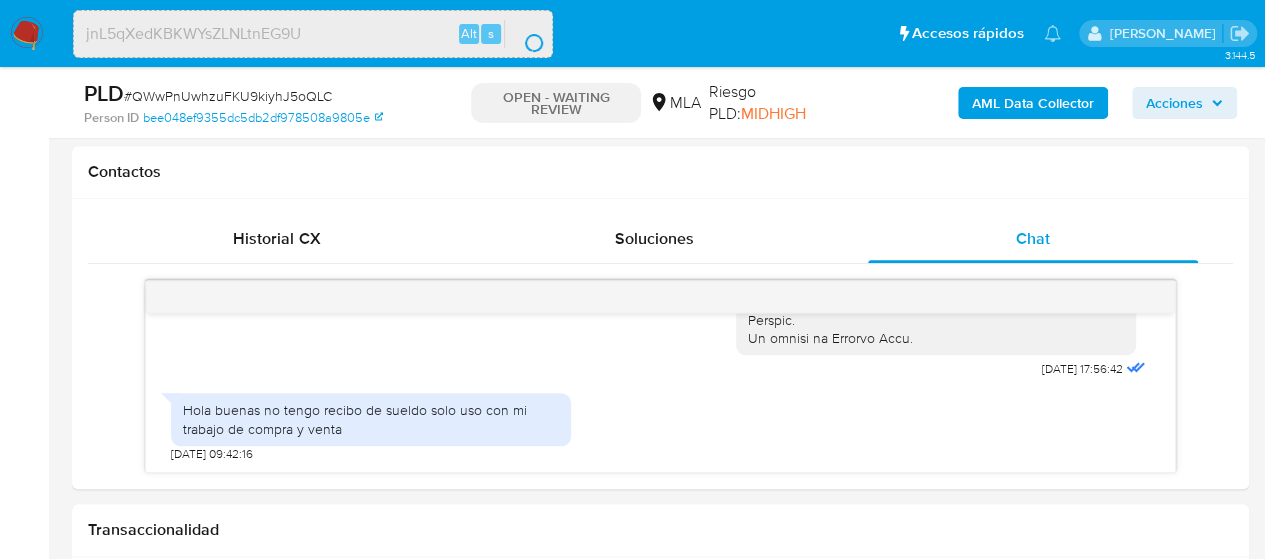 scroll, scrollTop: 0, scrollLeft: 0, axis: both 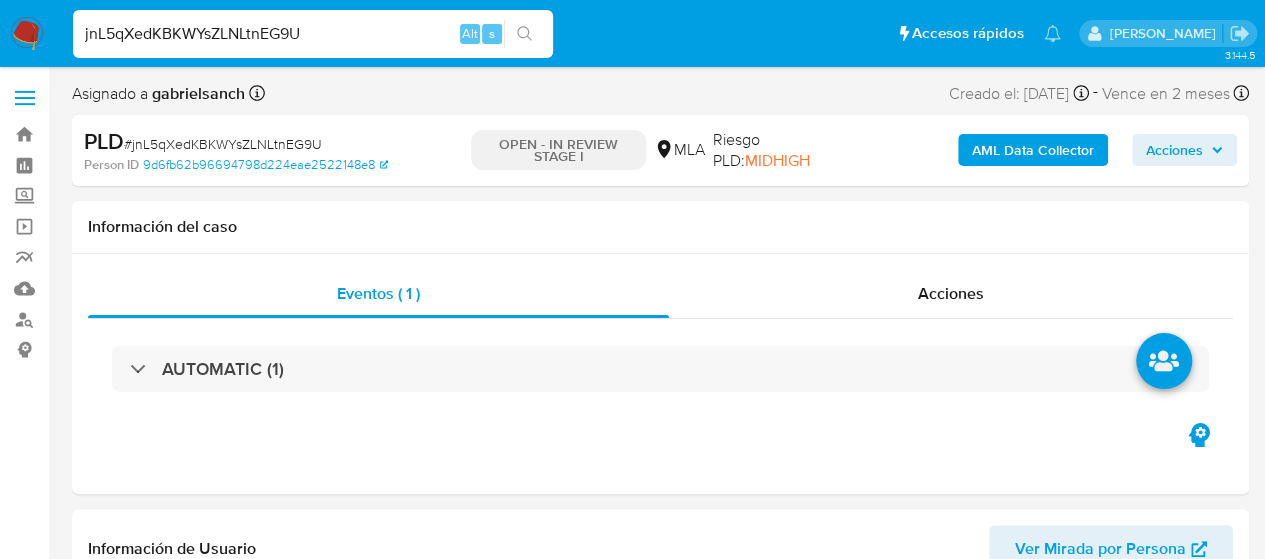 select on "10" 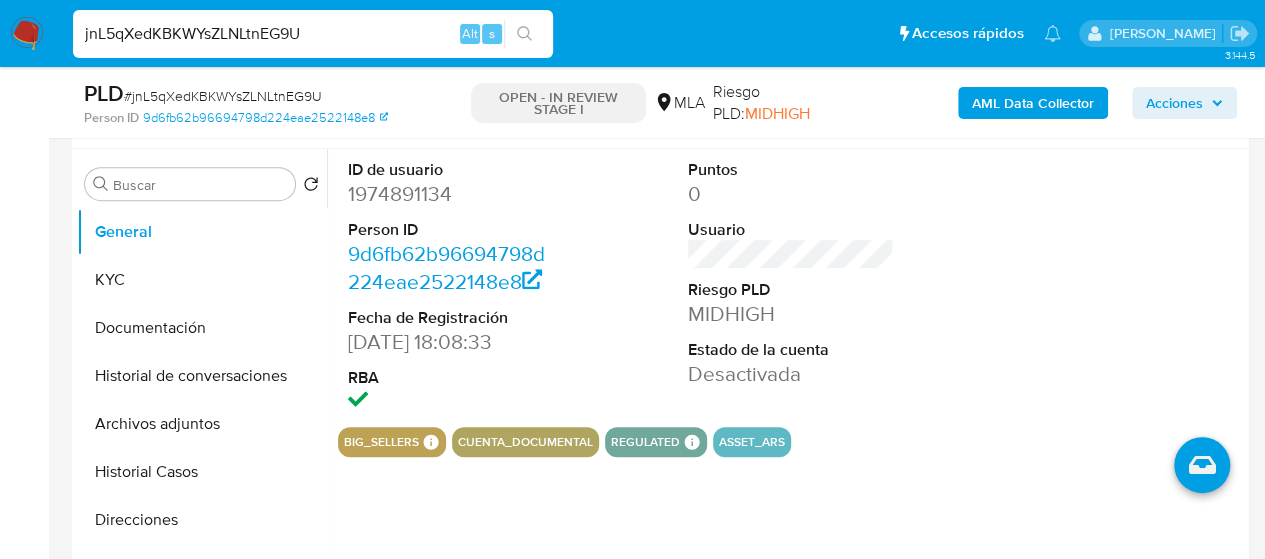 scroll, scrollTop: 400, scrollLeft: 0, axis: vertical 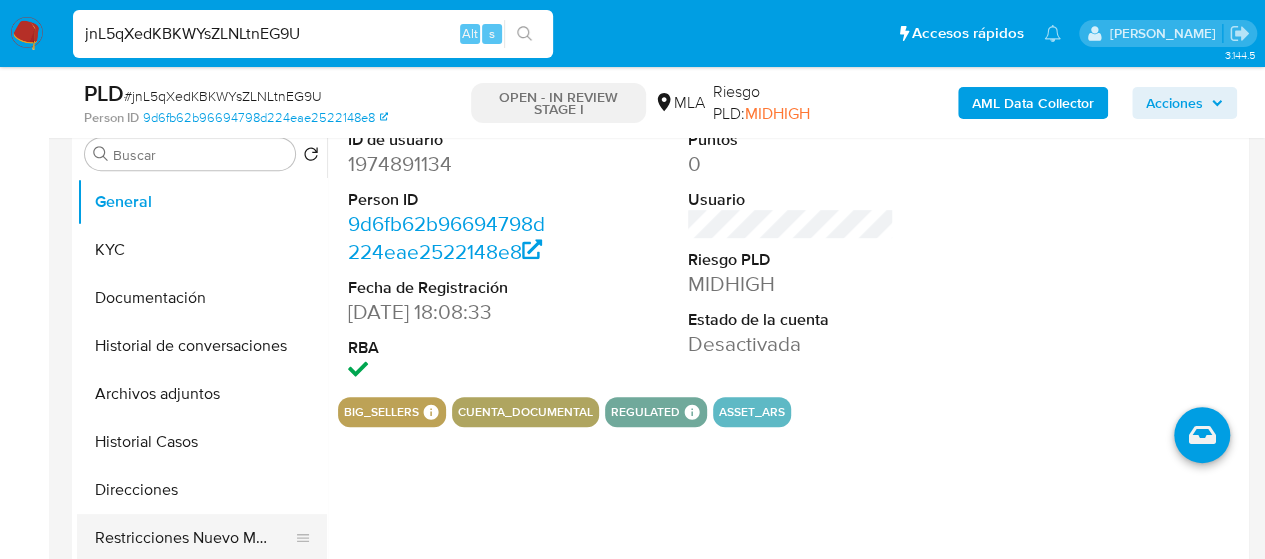 click on "Restricciones Nuevo Mundo" at bounding box center (194, 538) 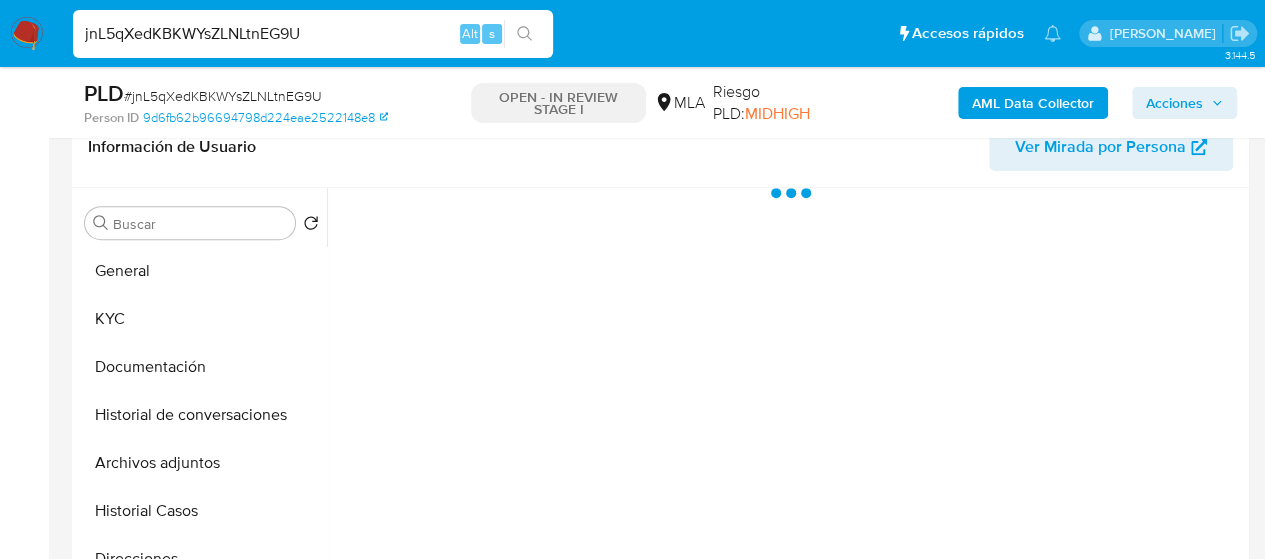 scroll, scrollTop: 300, scrollLeft: 0, axis: vertical 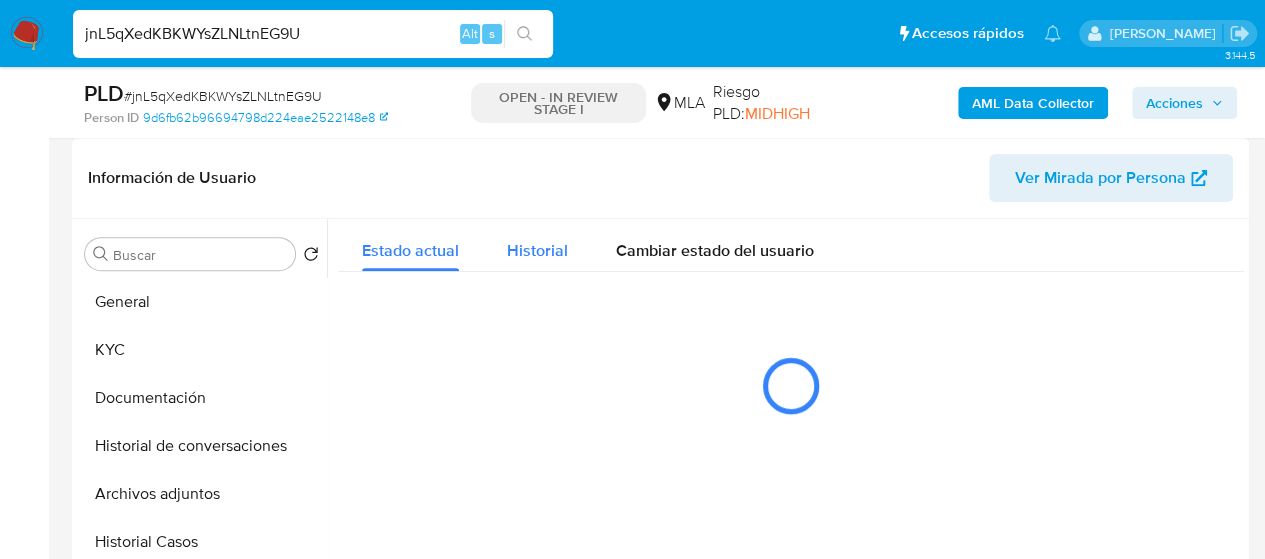 click on "Historial" at bounding box center (537, 245) 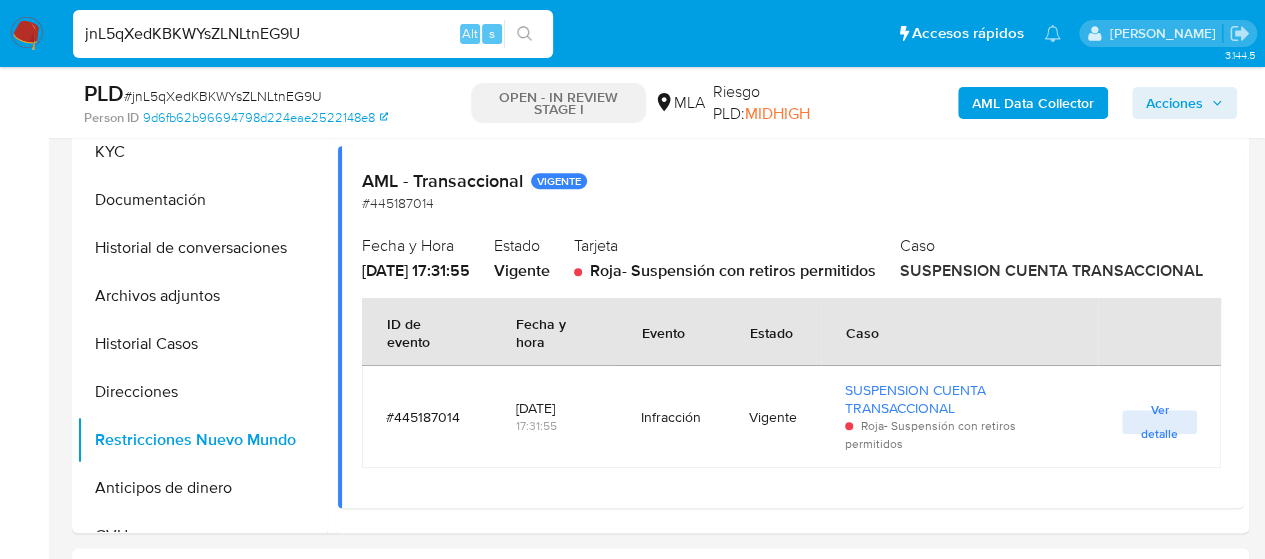 scroll, scrollTop: 400, scrollLeft: 0, axis: vertical 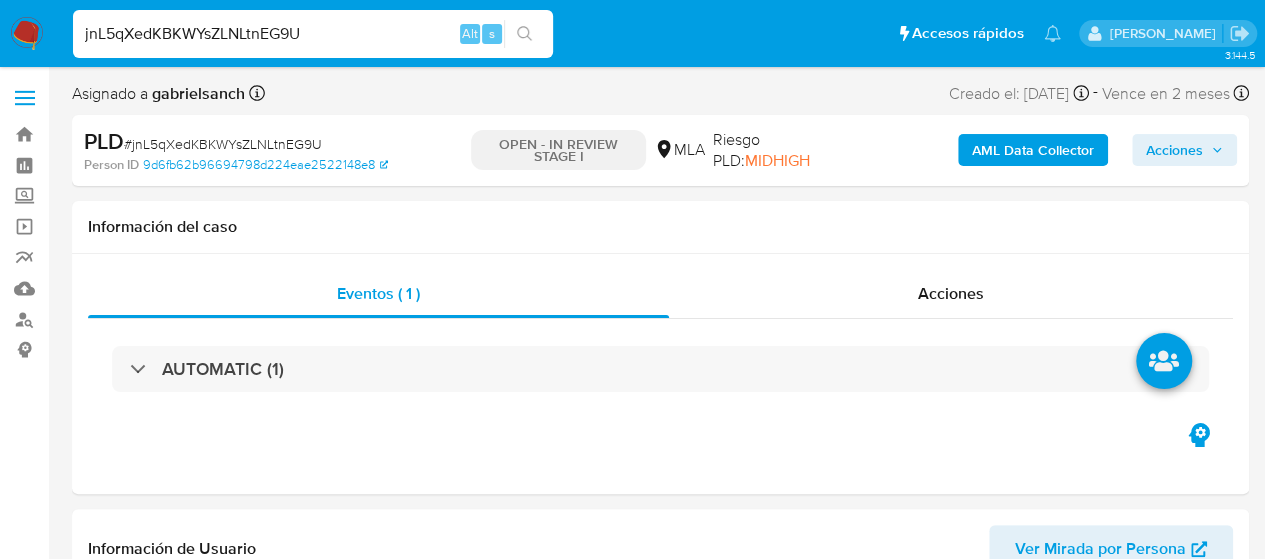 click on "jnL5qXedKBKWYsZLNLtnEG9U" at bounding box center (313, 34) 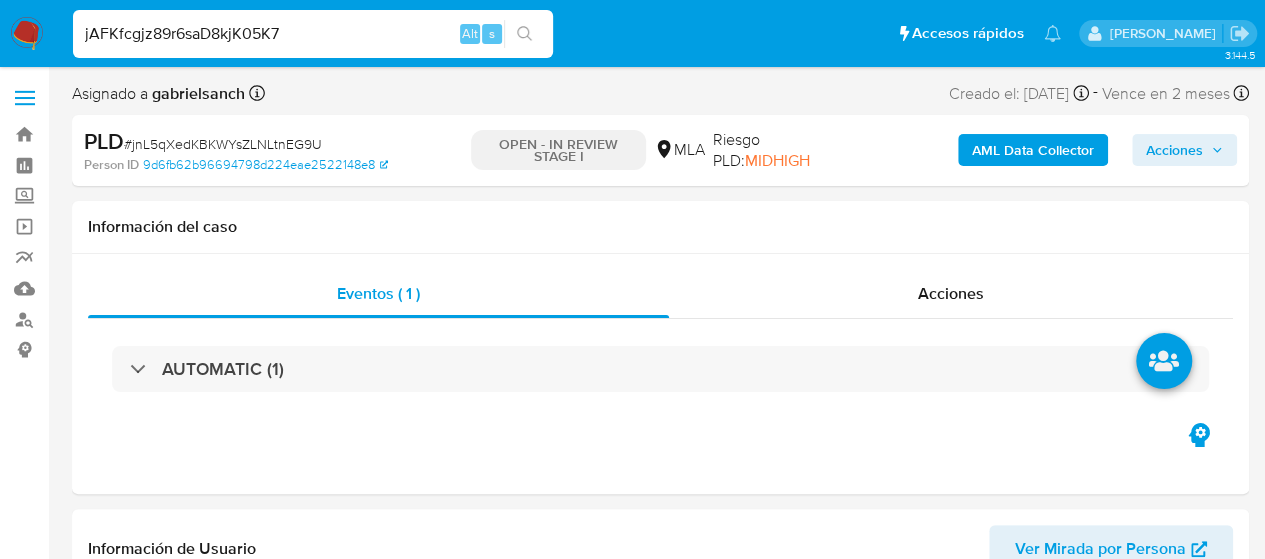 type on "jAFKfcgjz89r6saD8kjK05K7" 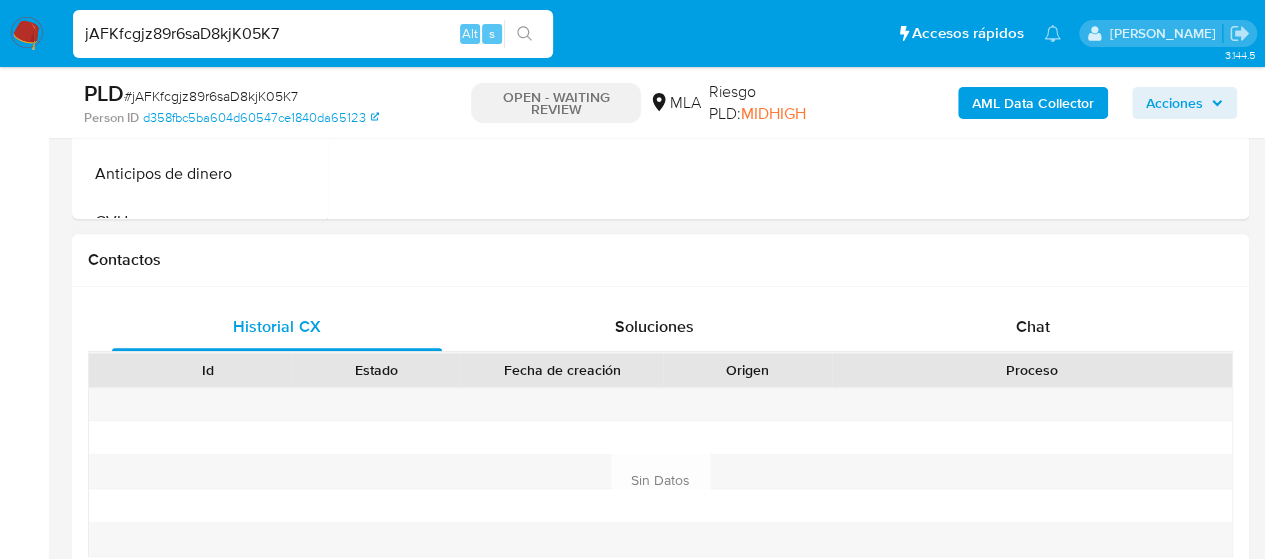 scroll, scrollTop: 800, scrollLeft: 0, axis: vertical 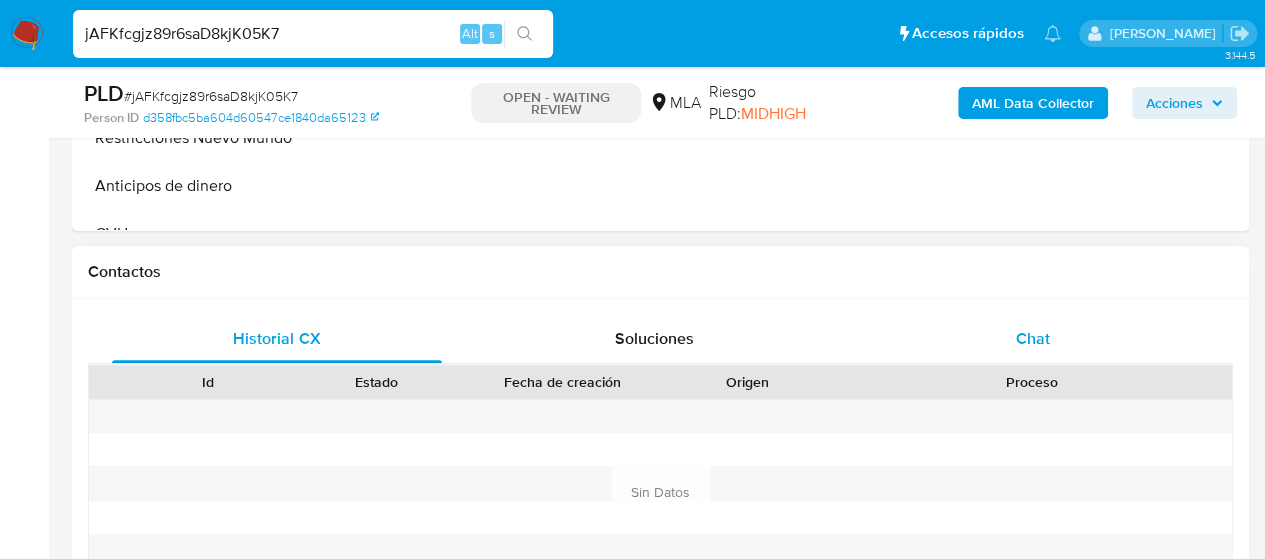 select on "10" 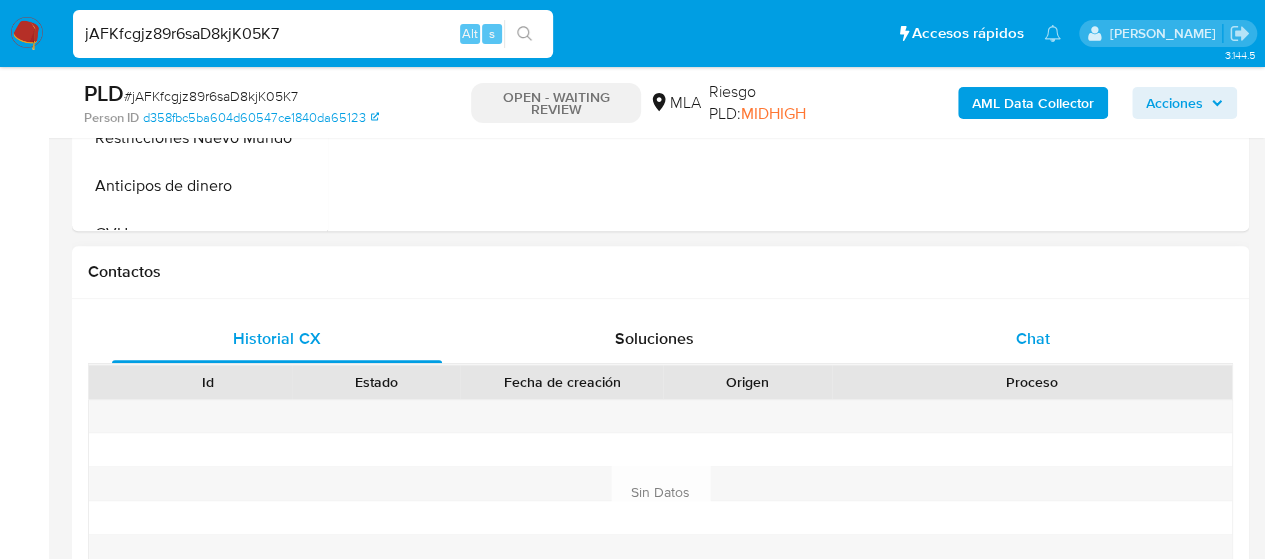 click on "Chat" at bounding box center [1033, 339] 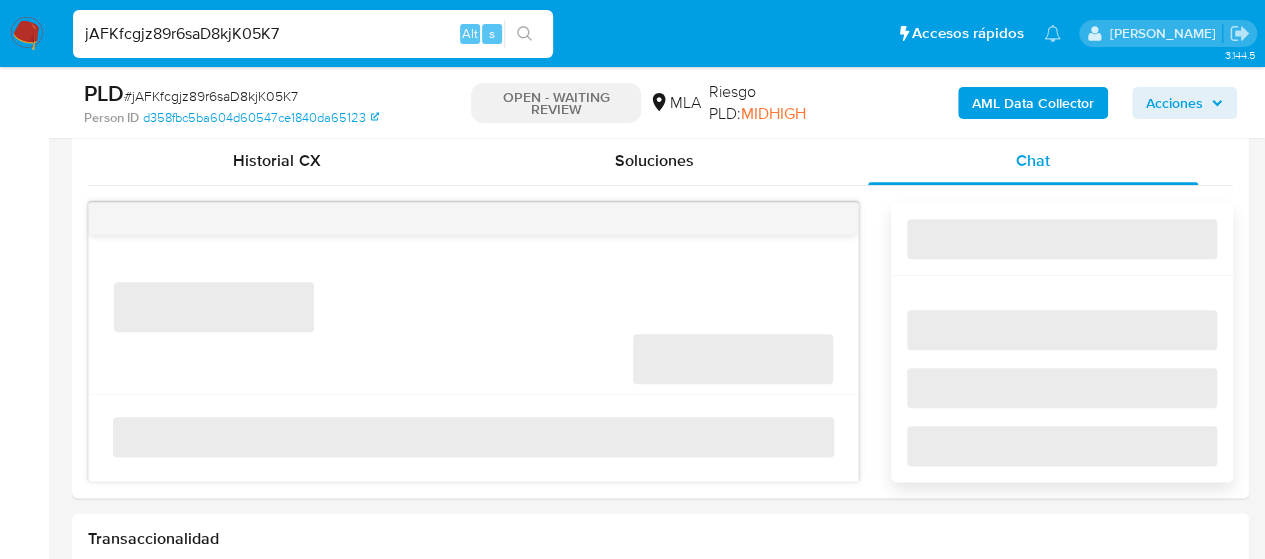 scroll, scrollTop: 983, scrollLeft: 0, axis: vertical 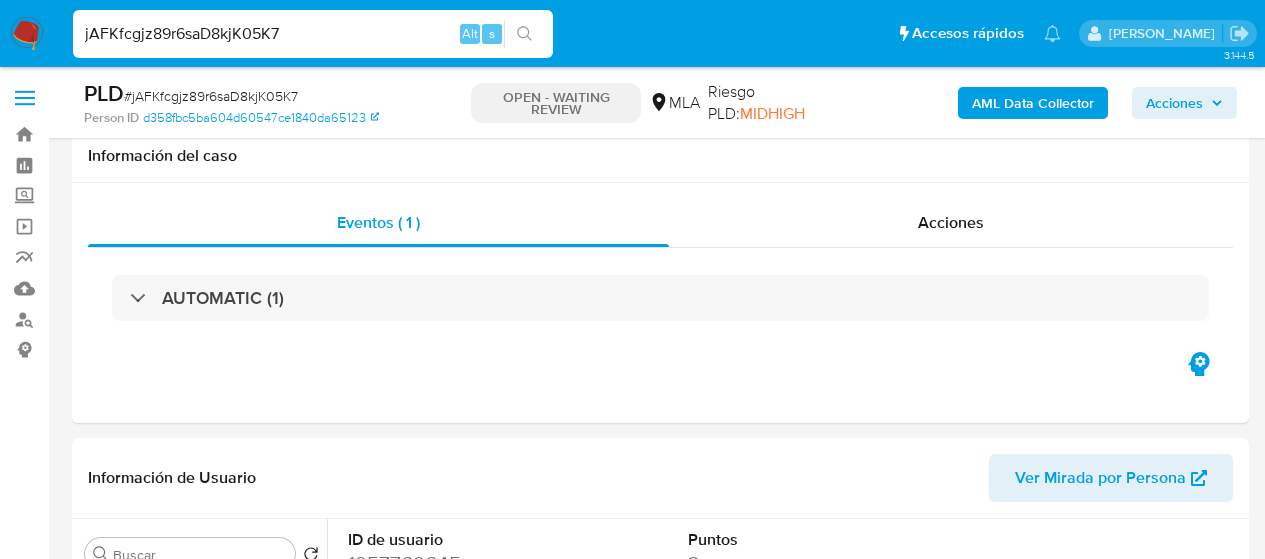 select on "10" 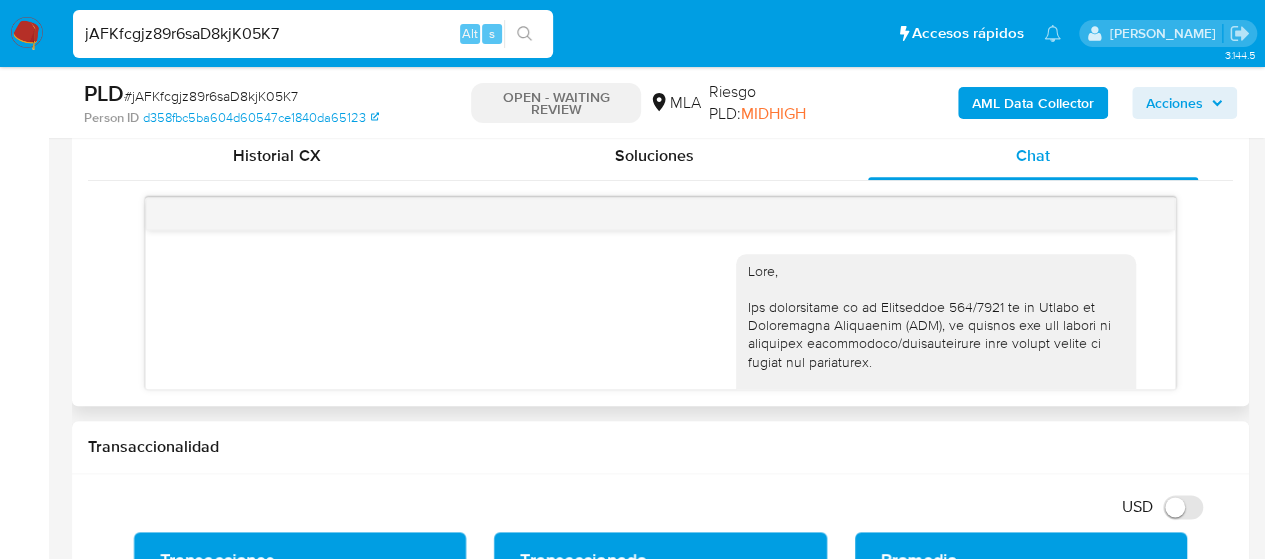 scroll, scrollTop: 983, scrollLeft: 0, axis: vertical 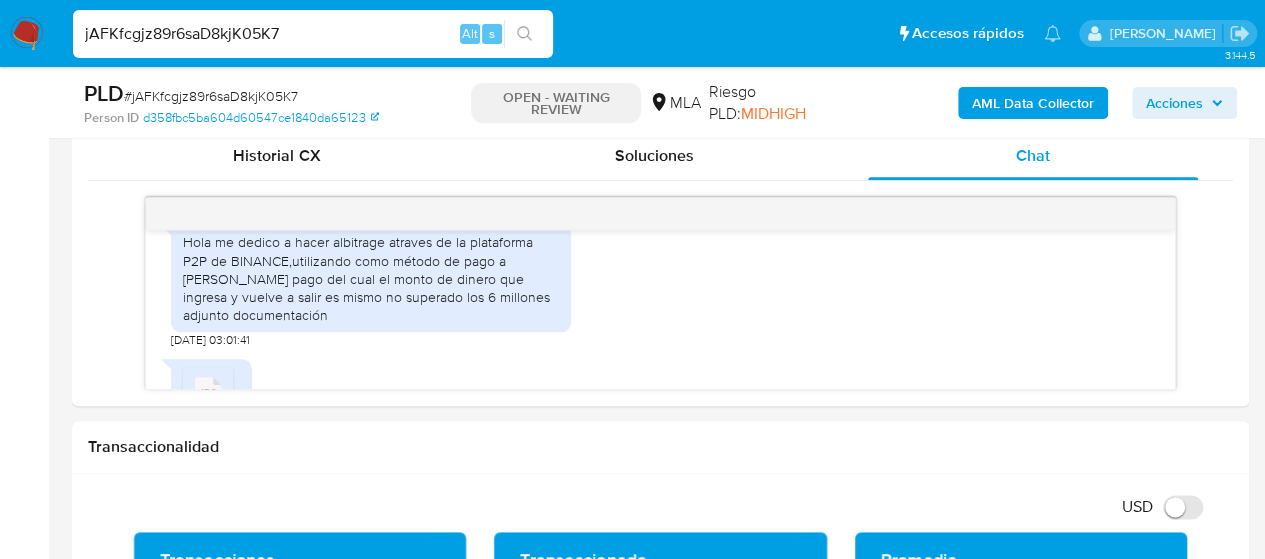 click on "jAFKfcgjz89r6saD8kjK05K7" at bounding box center [313, 34] 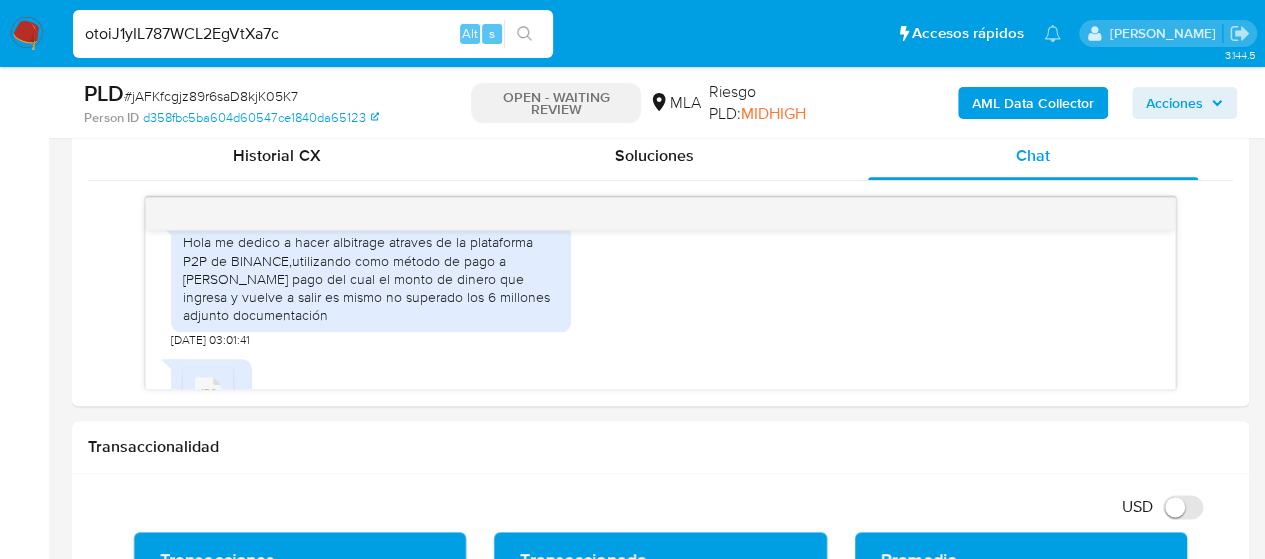 type on "otoiJ1yIL787WCL2EgVtXa7c" 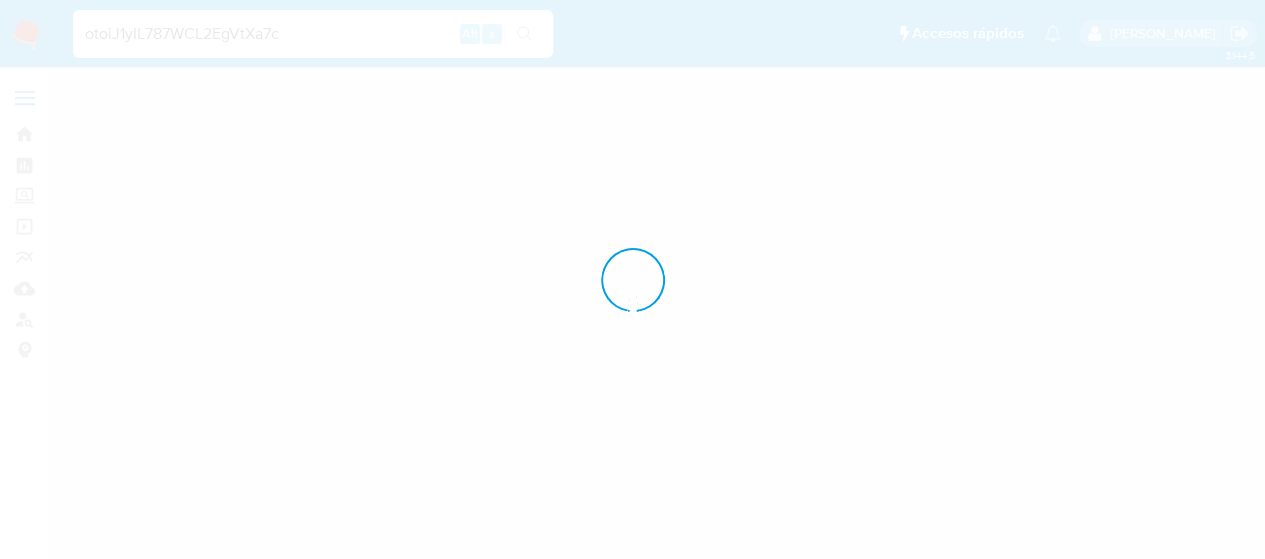 scroll, scrollTop: 0, scrollLeft: 0, axis: both 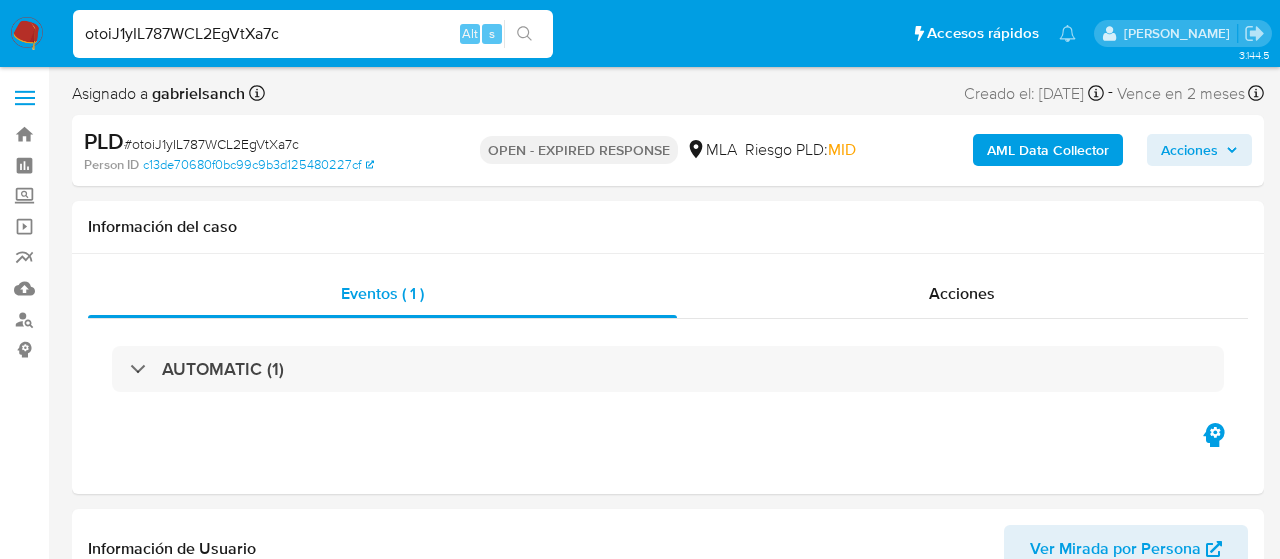 select on "10" 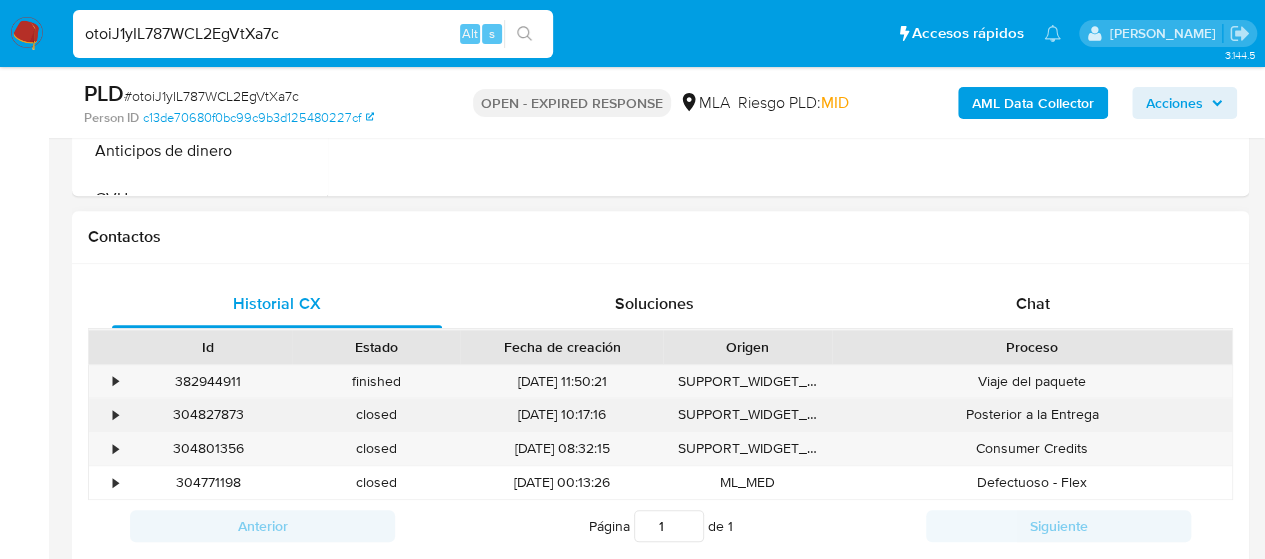 scroll, scrollTop: 900, scrollLeft: 0, axis: vertical 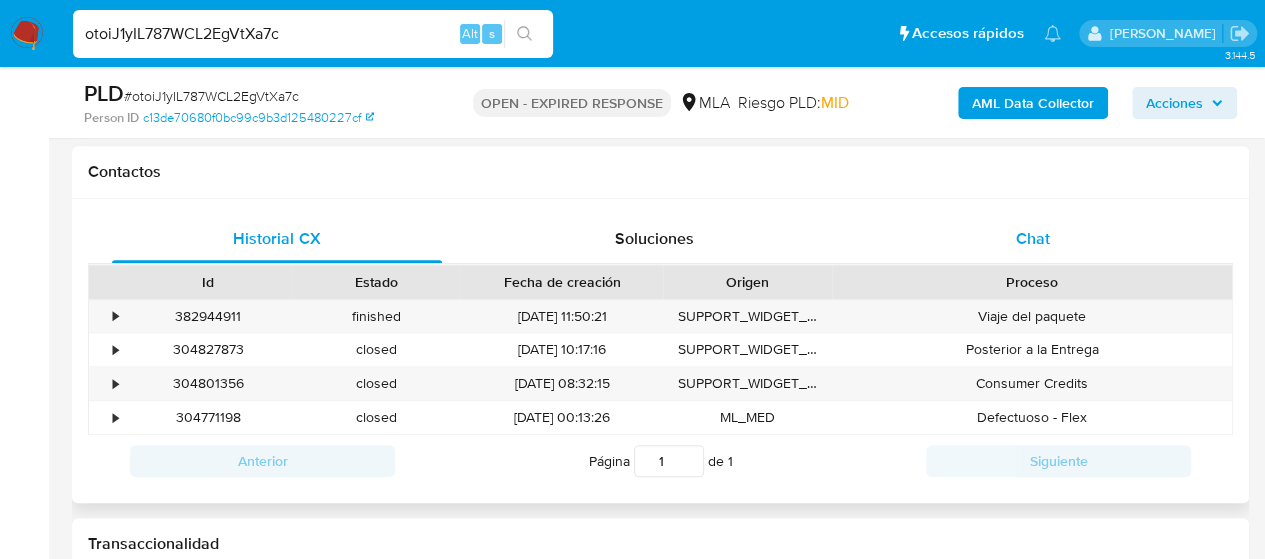 click on "Chat" at bounding box center [1033, 239] 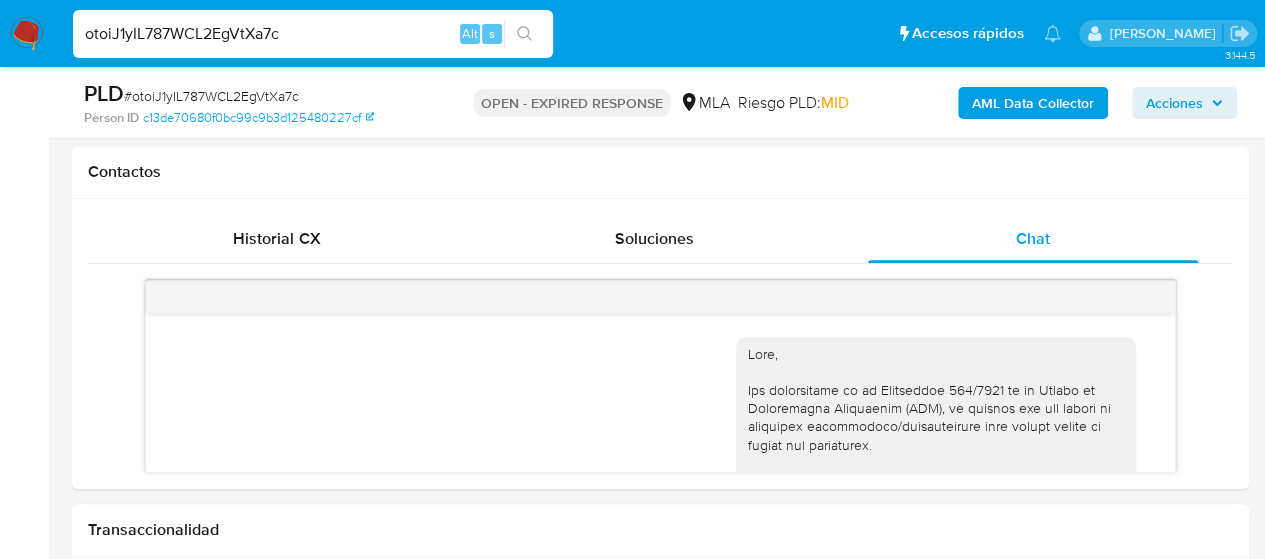 scroll, scrollTop: 1414, scrollLeft: 0, axis: vertical 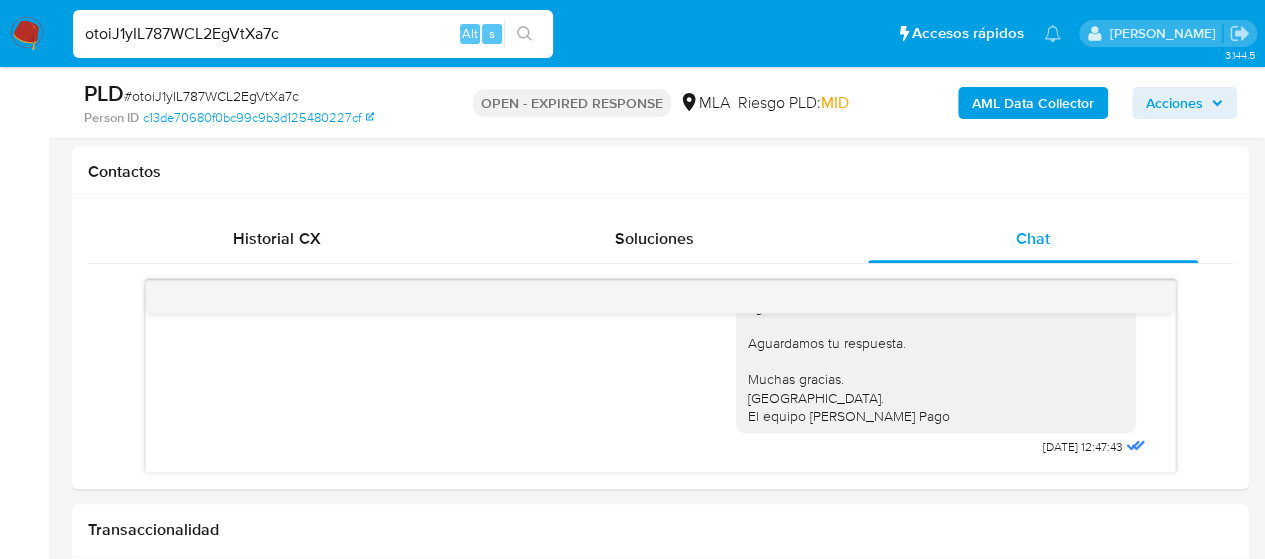 click on "otoiJ1yIL787WCL2EgVtXa7c" at bounding box center (313, 34) 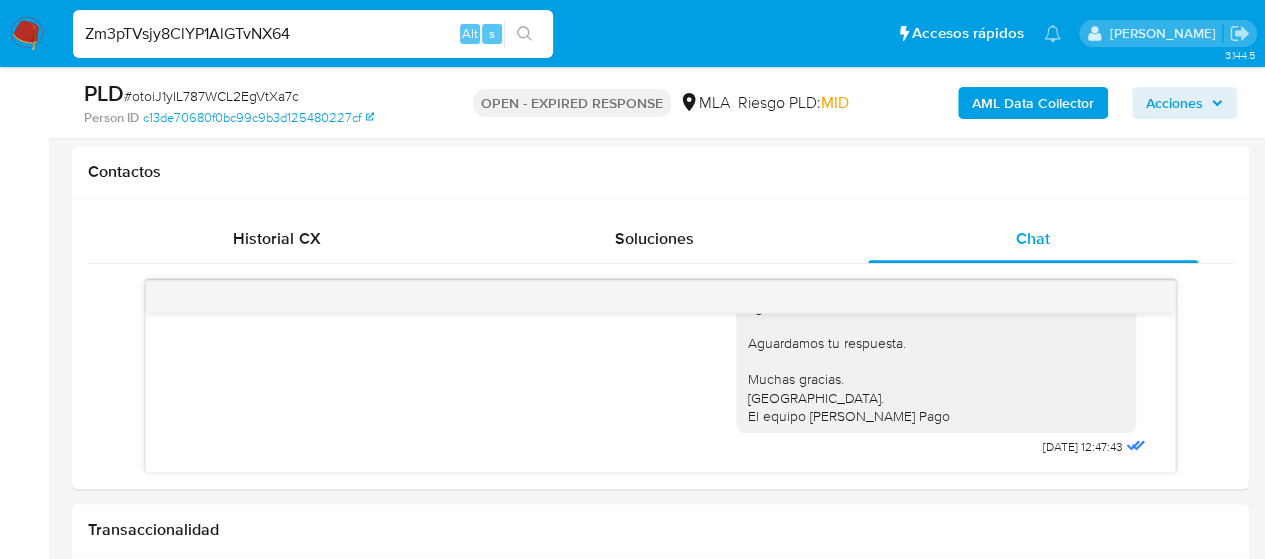 type on "Zm3pTVsjy8ClYP1AlGTvNX64" 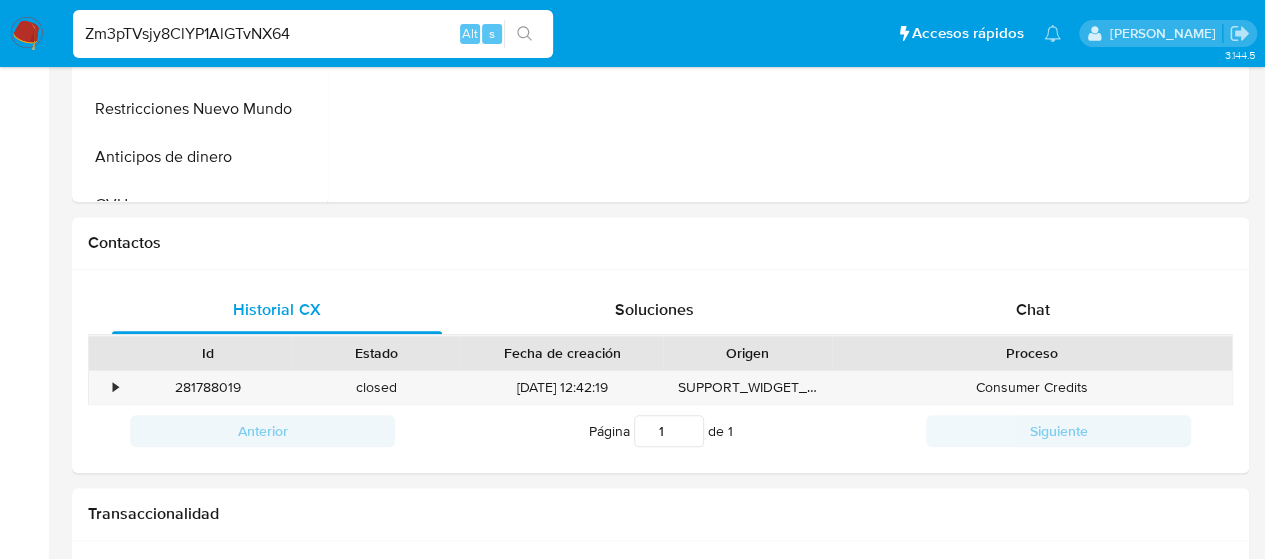 scroll, scrollTop: 0, scrollLeft: 0, axis: both 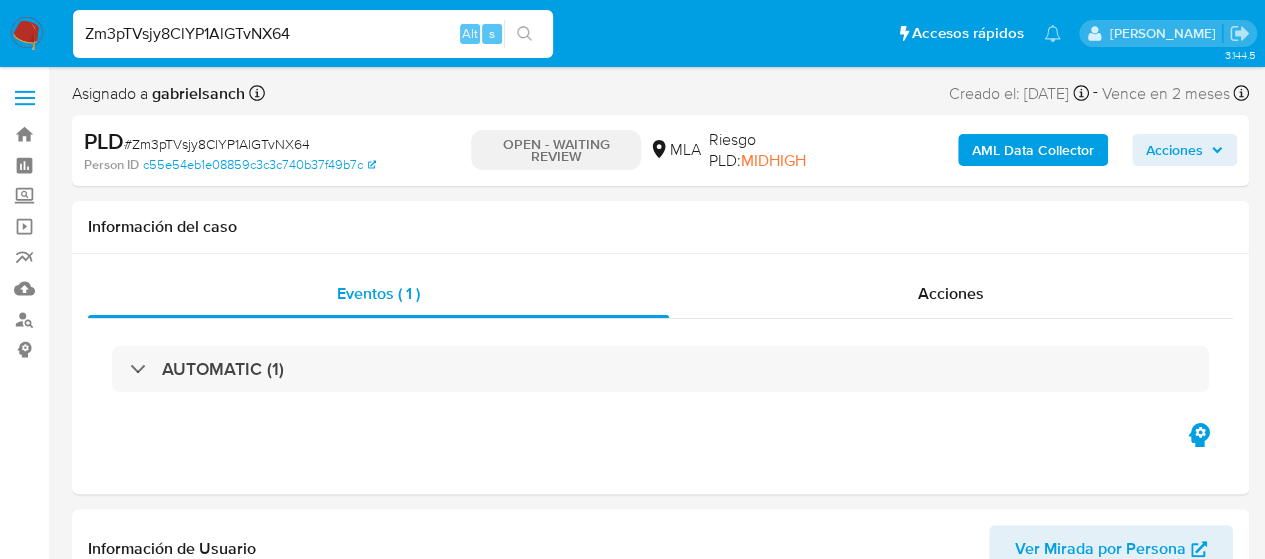 select on "10" 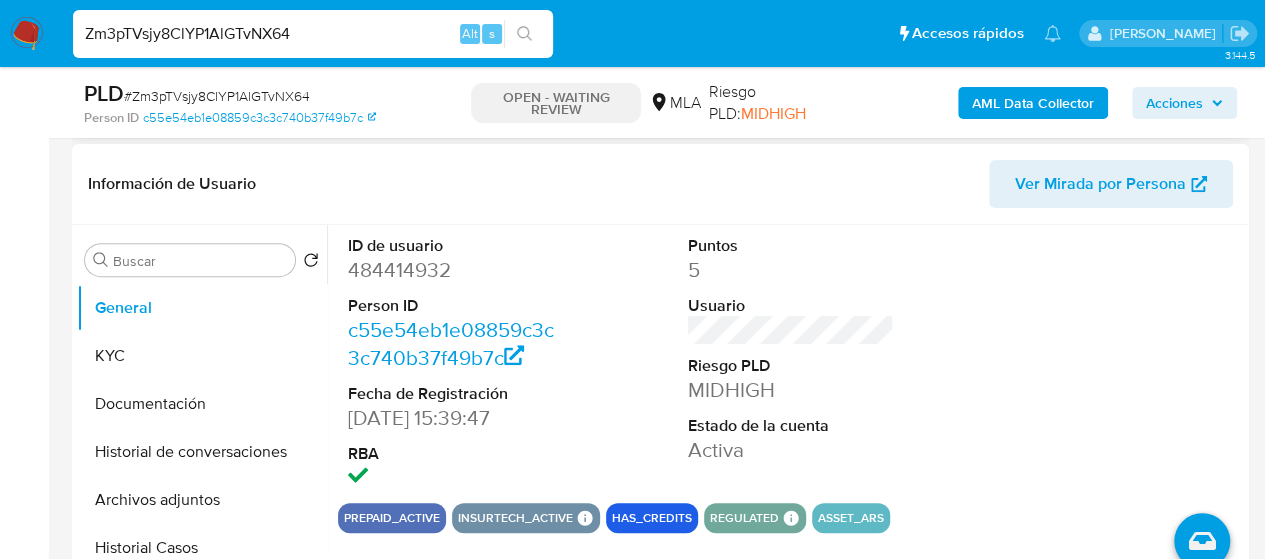 scroll, scrollTop: 0, scrollLeft: 0, axis: both 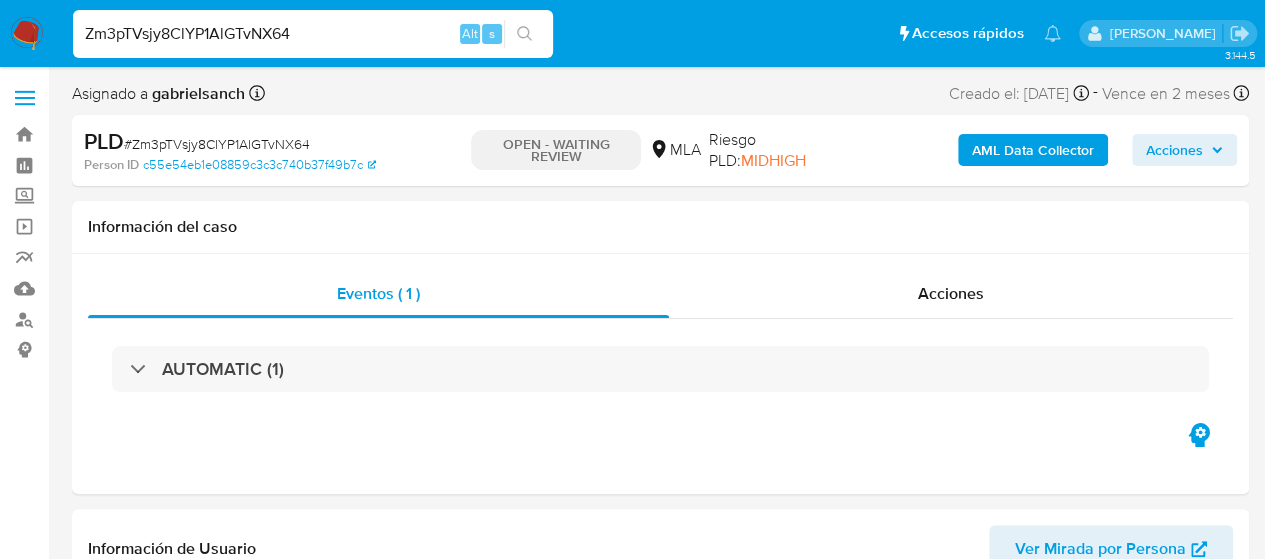 click on "Zm3pTVsjy8ClYP1AlGTvNX64" at bounding box center (313, 34) 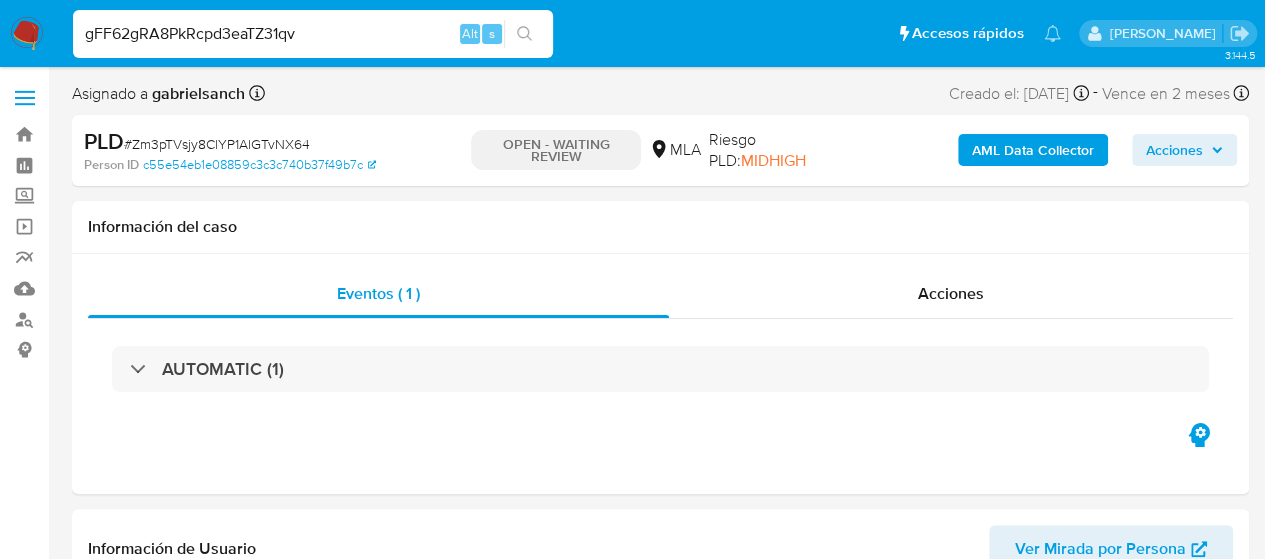 type on "gFF62gRA8PkRcpd3eaTZ31qv" 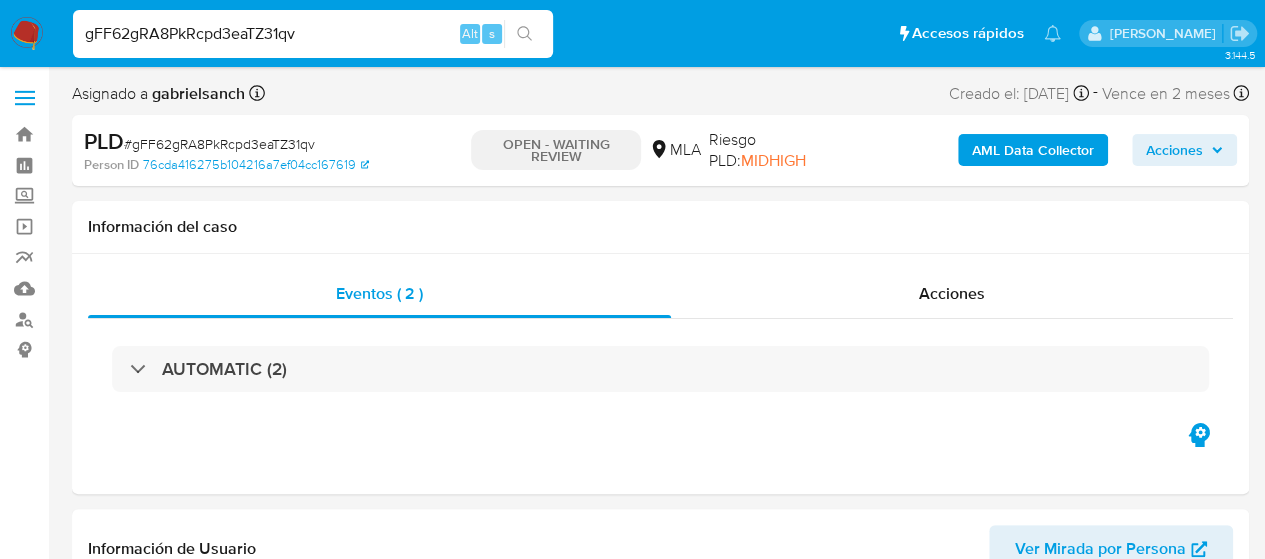 select on "10" 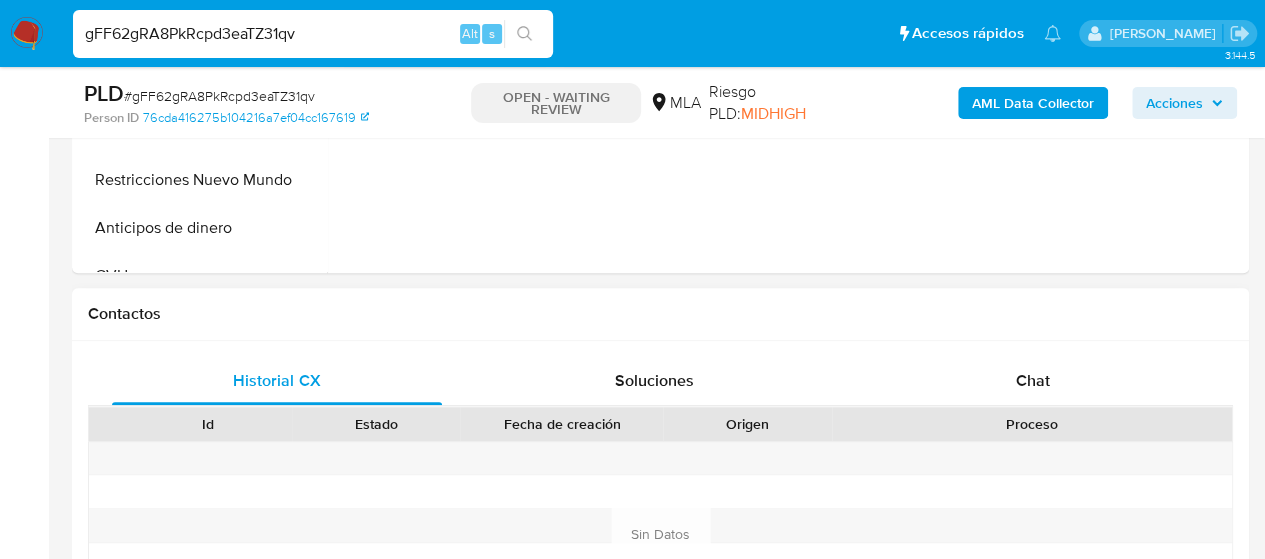 scroll, scrollTop: 900, scrollLeft: 0, axis: vertical 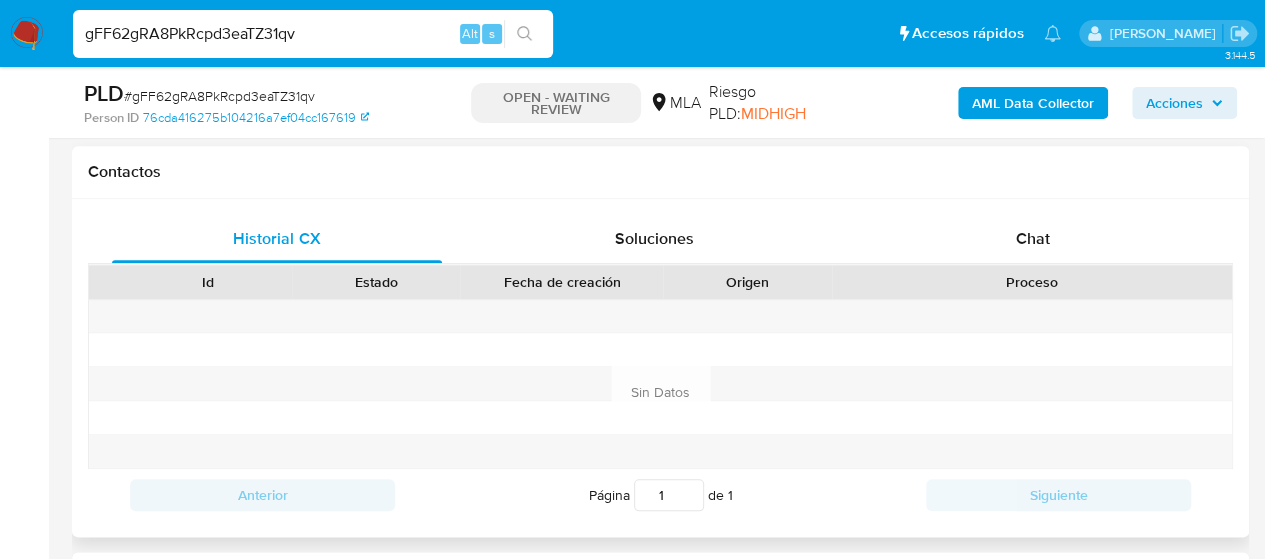 click on "Historial CX Soluciones Chat Id Estado Fecha de creación Origen Proceso                                                             Anterior Página   1   de   1 Siguiente Sin Datos Cargando..." at bounding box center (660, 368) 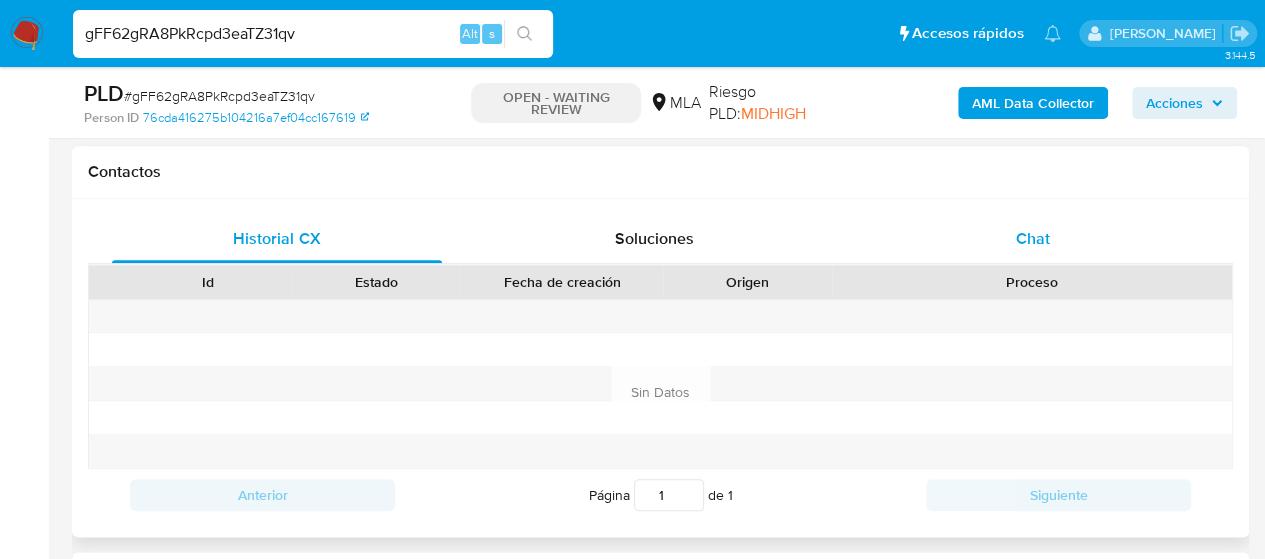 click on "Chat" at bounding box center [1033, 239] 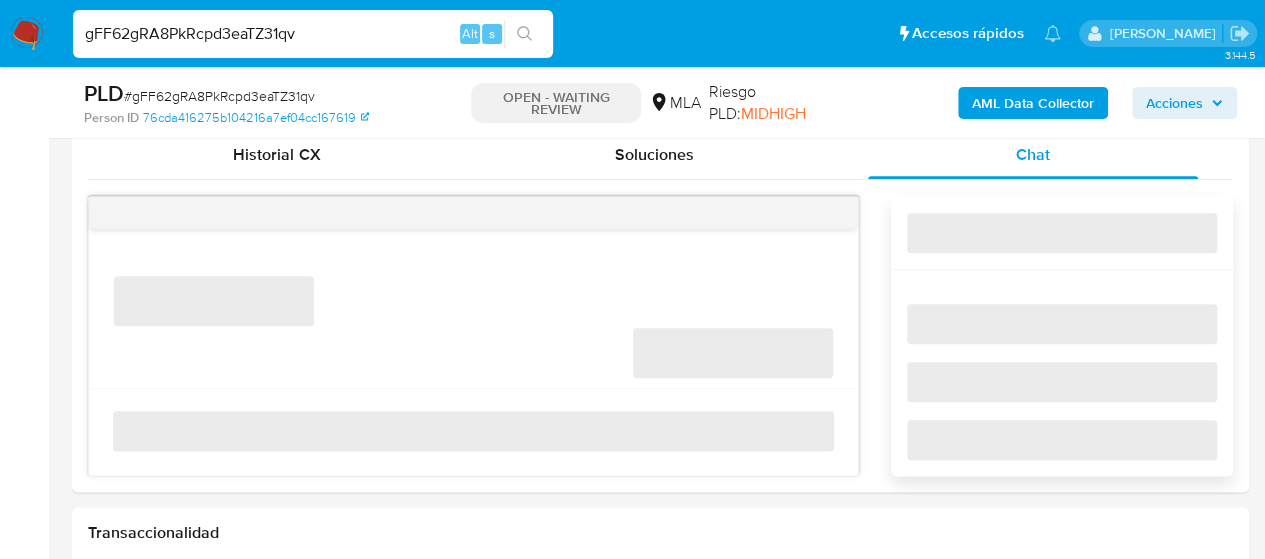 scroll, scrollTop: 970, scrollLeft: 0, axis: vertical 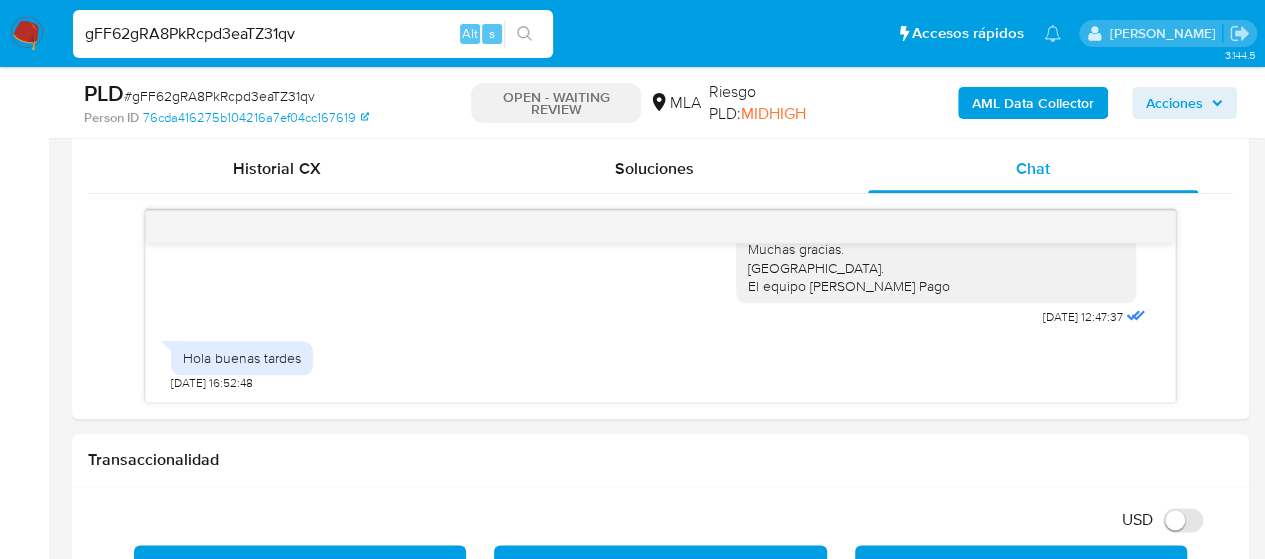 click on "gFF62gRA8PkRcpd3eaTZ31qv" at bounding box center (313, 34) 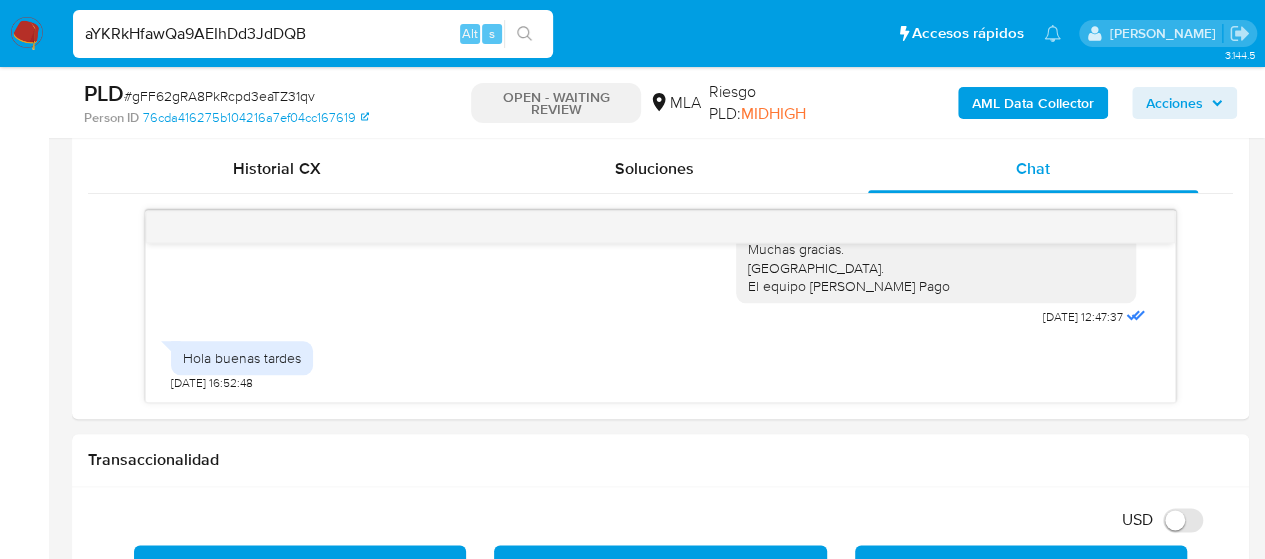 type on "aYKRkHfawQa9AEIhDd3JdDQB" 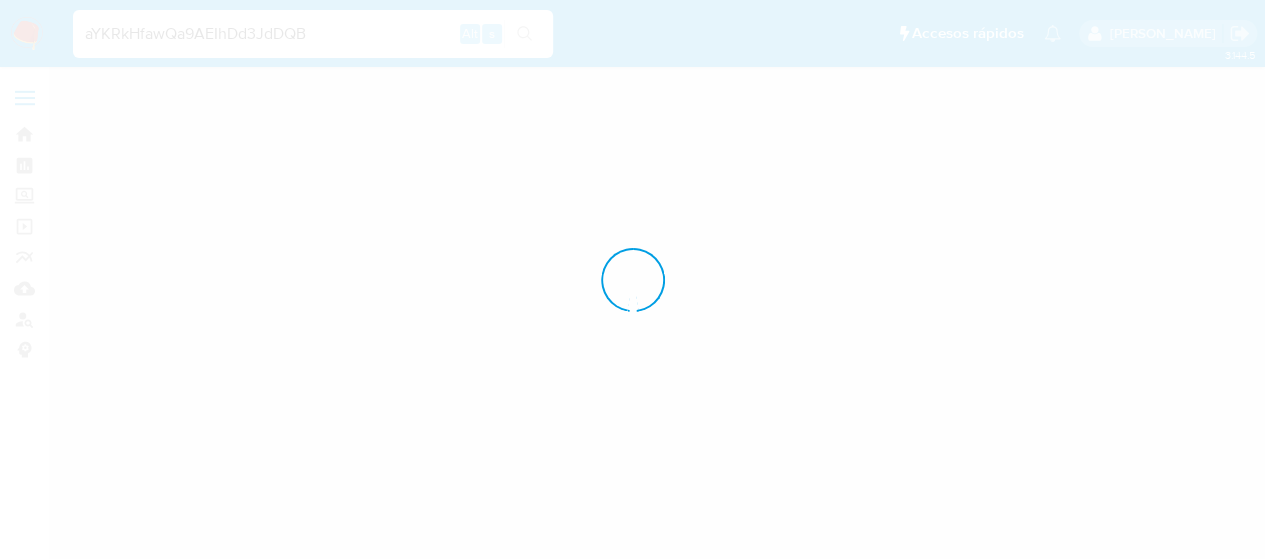 scroll, scrollTop: 0, scrollLeft: 0, axis: both 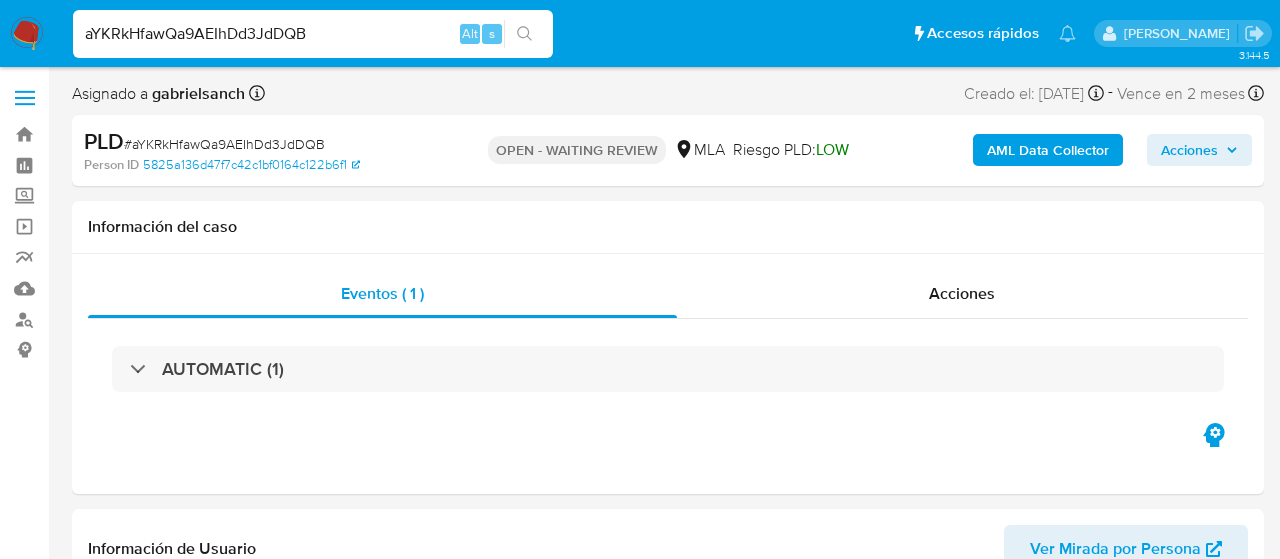 select on "10" 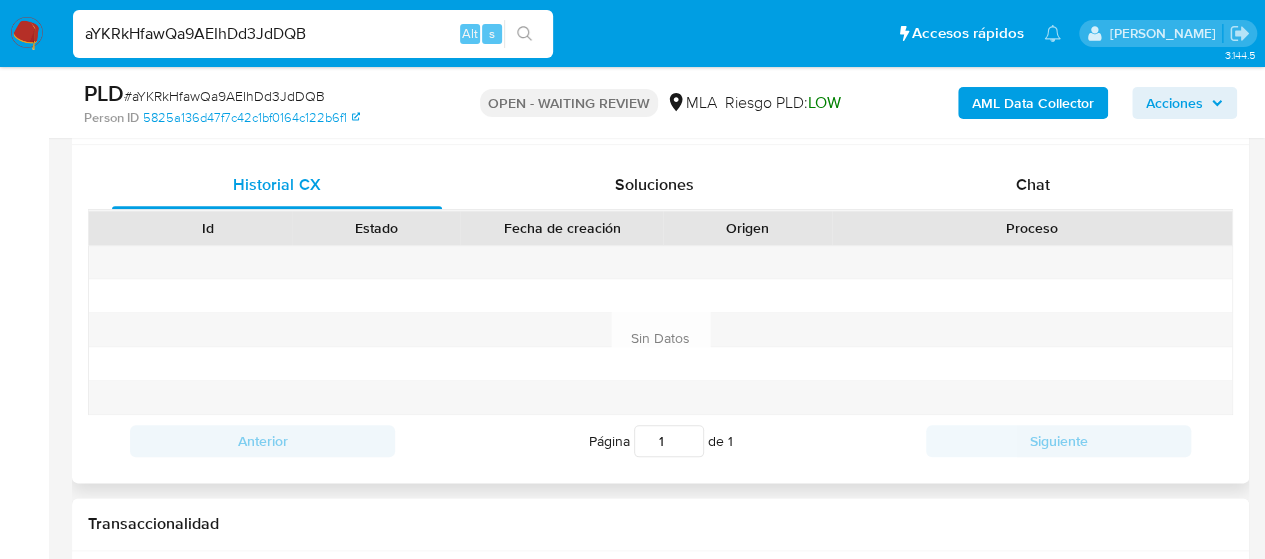 scroll, scrollTop: 1000, scrollLeft: 0, axis: vertical 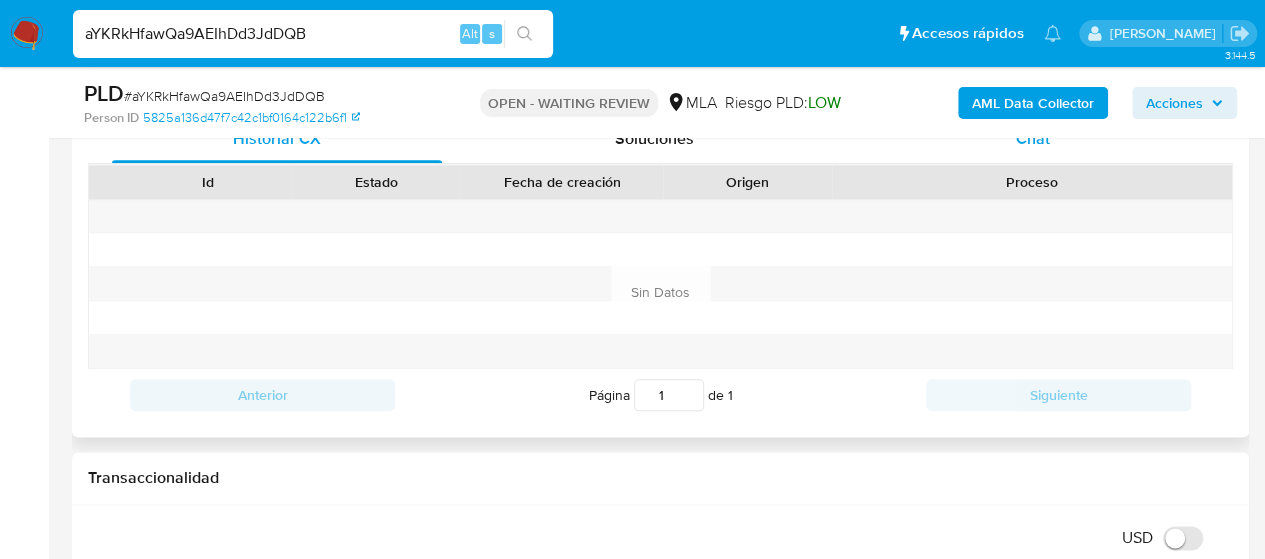 click on "Chat" at bounding box center [1033, 139] 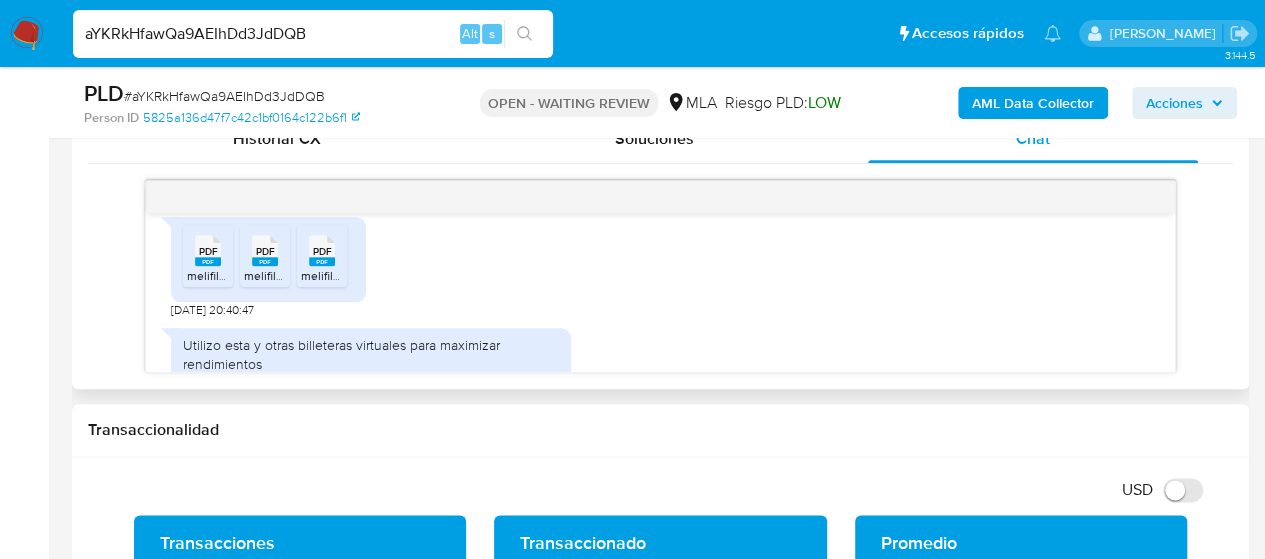 scroll, scrollTop: 1604, scrollLeft: 0, axis: vertical 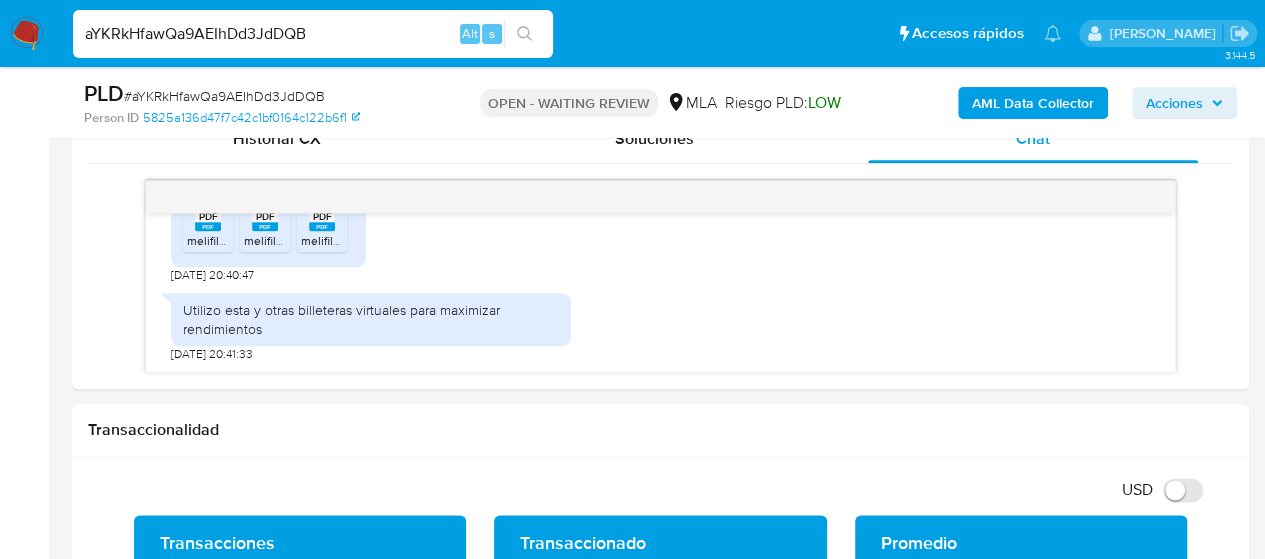 click on "aYKRkHfawQa9AEIhDd3JdDQB" at bounding box center (313, 34) 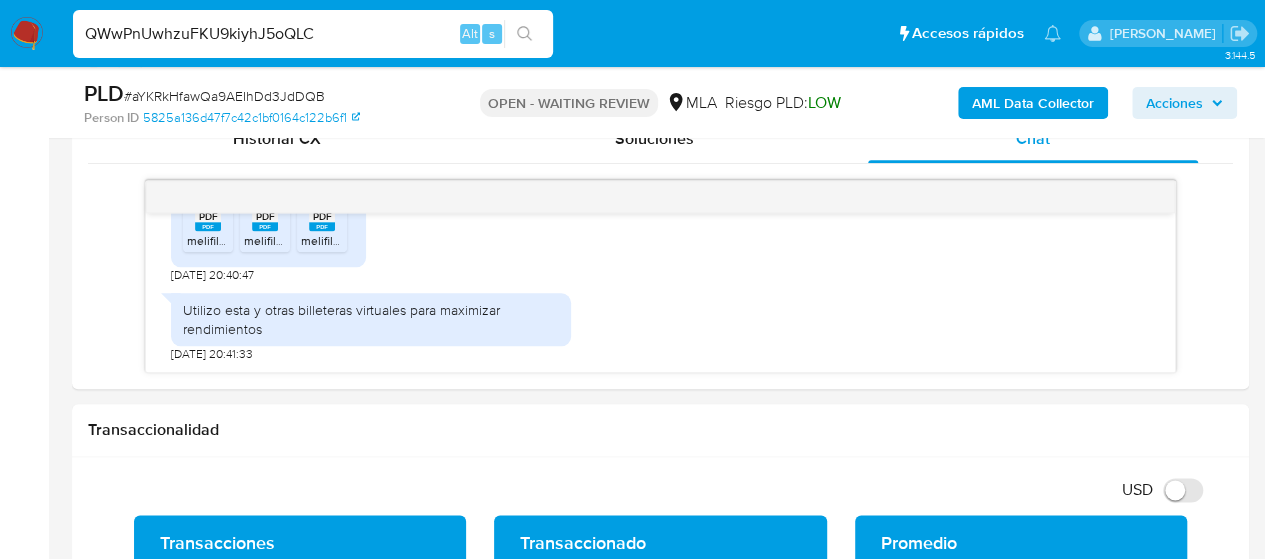 type on "QWwPnUwhzuFKU9kiyhJ5oQLC" 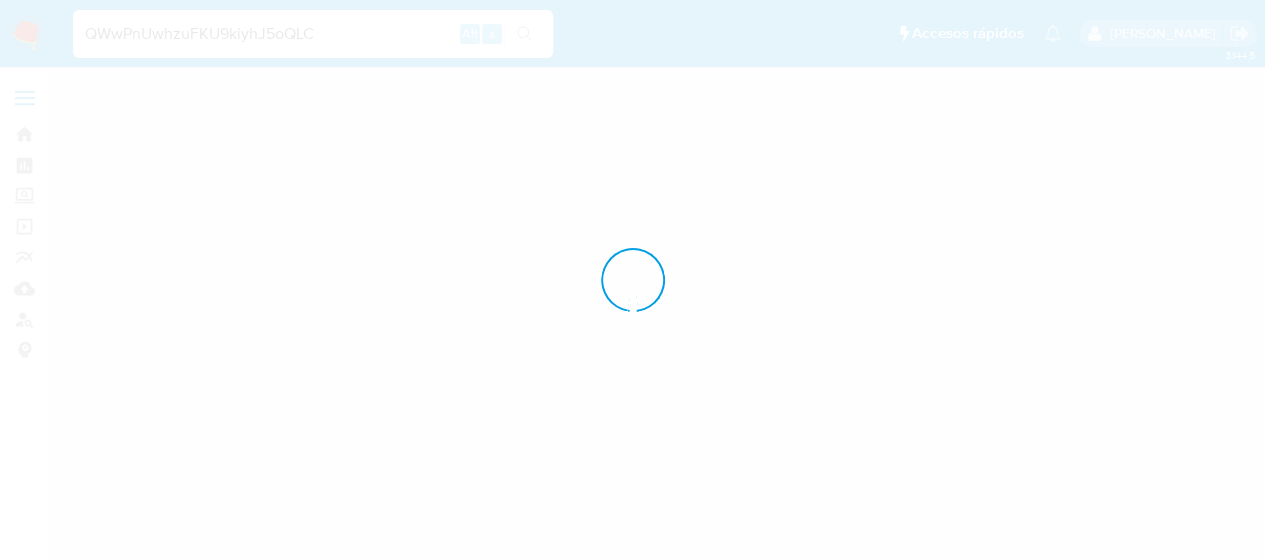 scroll, scrollTop: 0, scrollLeft: 0, axis: both 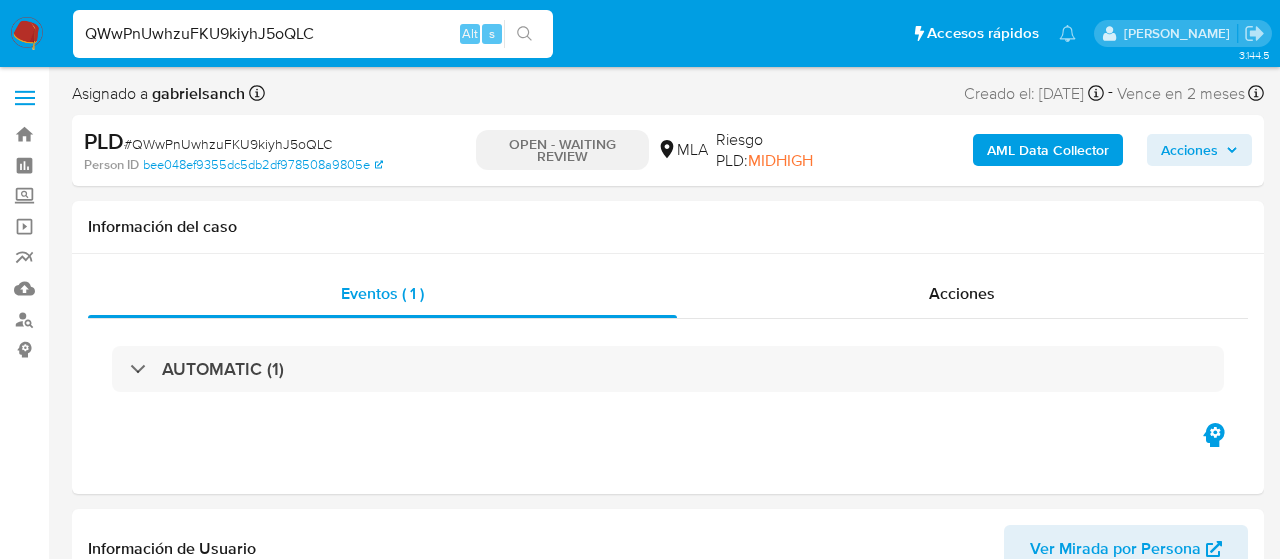 select on "10" 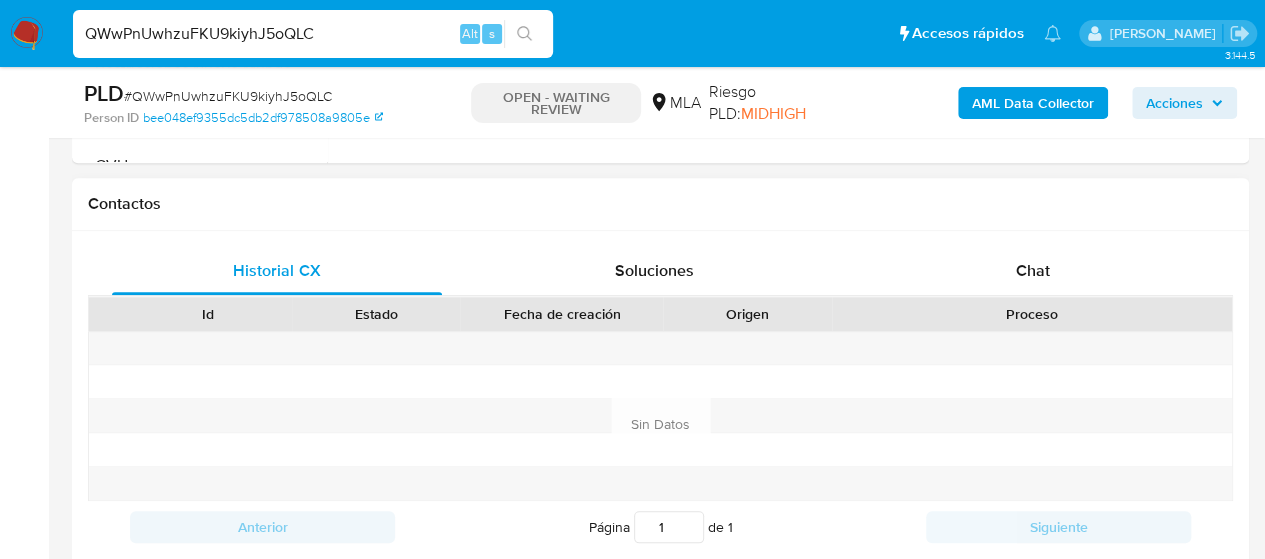 scroll, scrollTop: 900, scrollLeft: 0, axis: vertical 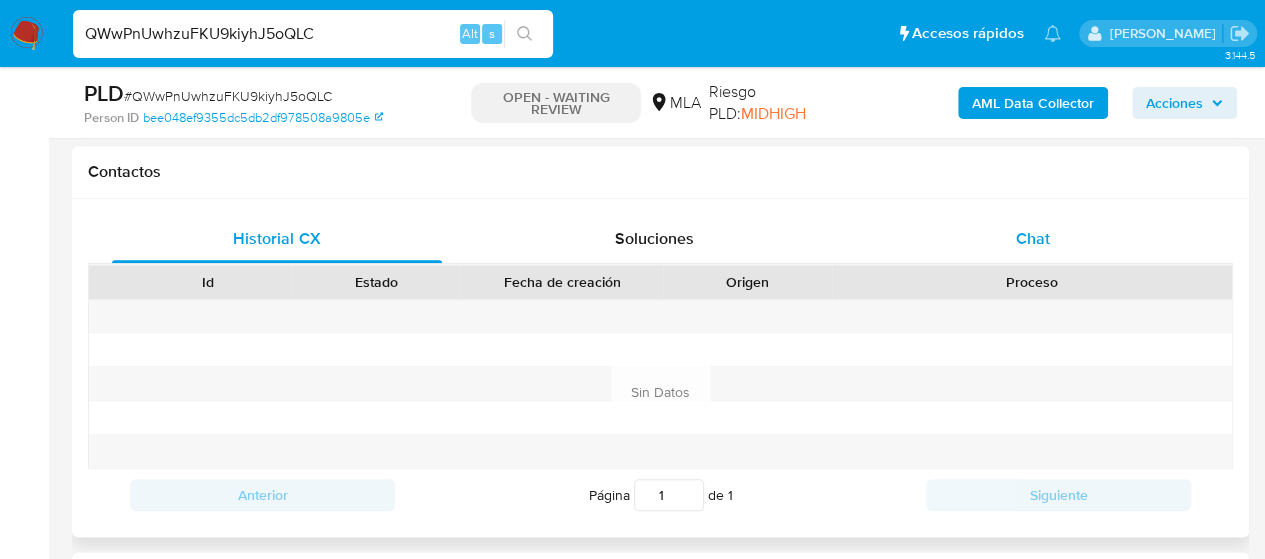 click on "Chat" at bounding box center [1033, 239] 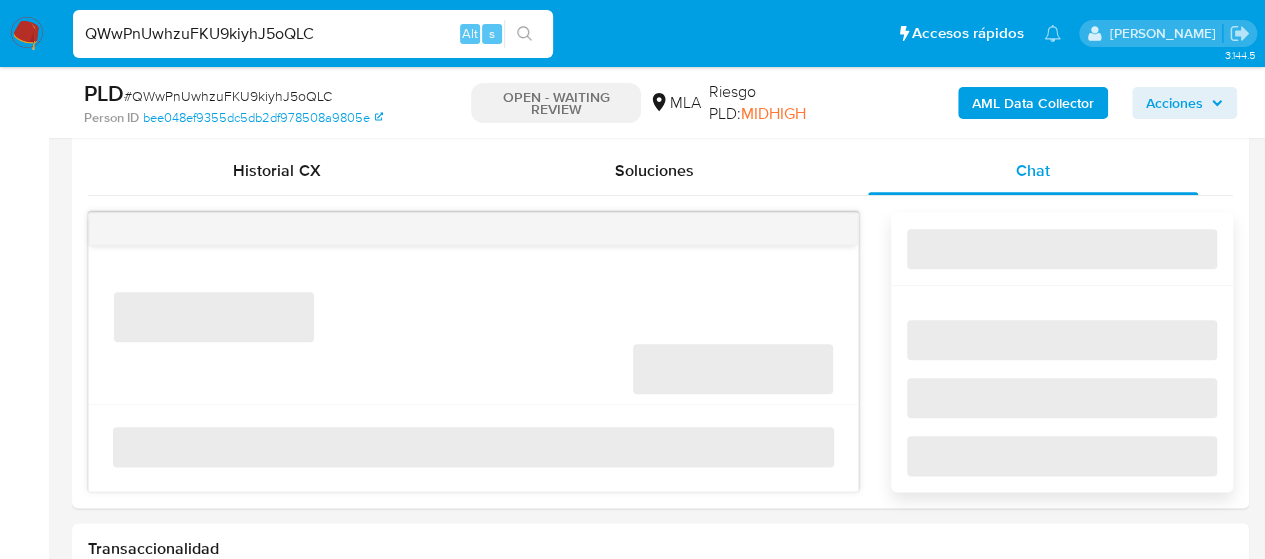 scroll, scrollTop: 1000, scrollLeft: 0, axis: vertical 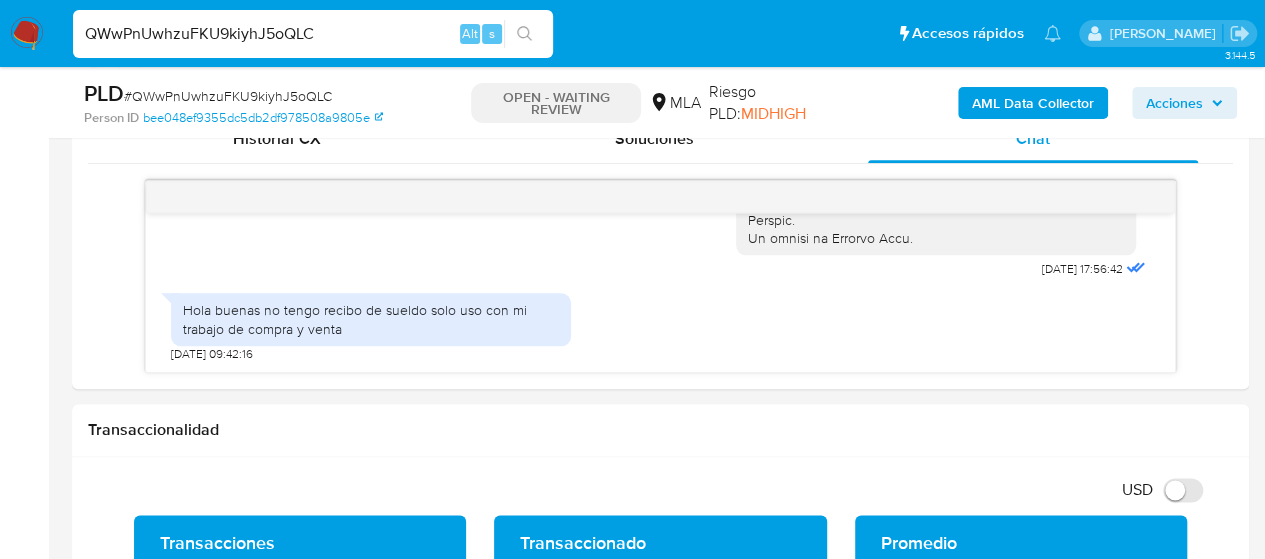 click on "QWwPnUwhzuFKU9kiyhJ5oQLC" at bounding box center [313, 34] 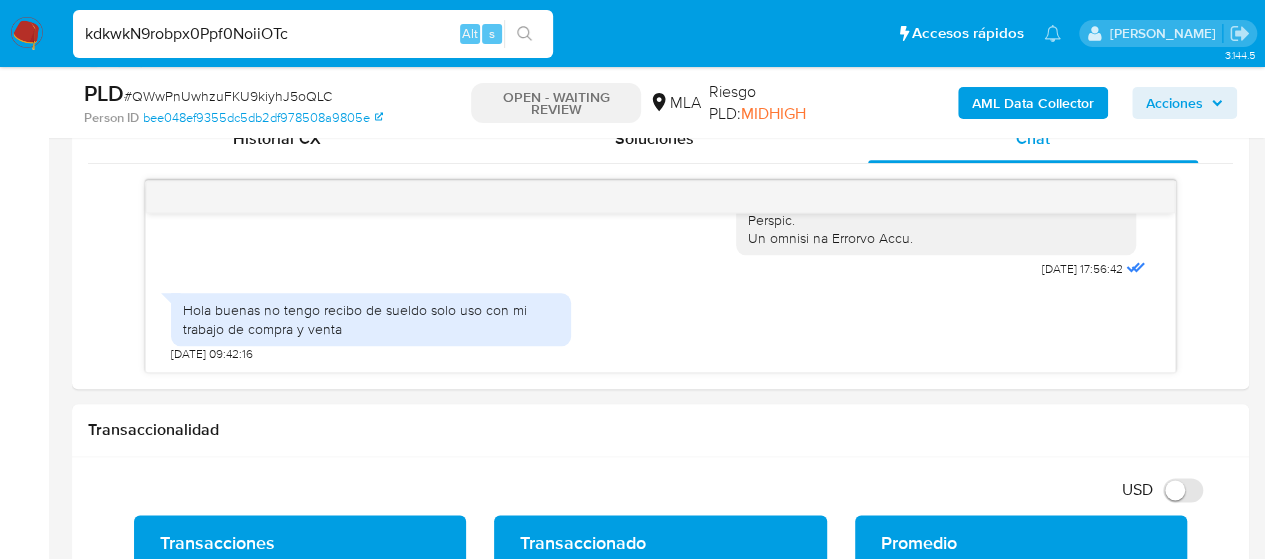 type on "kdkwkN9robpx0Ppf0NoiiOTc" 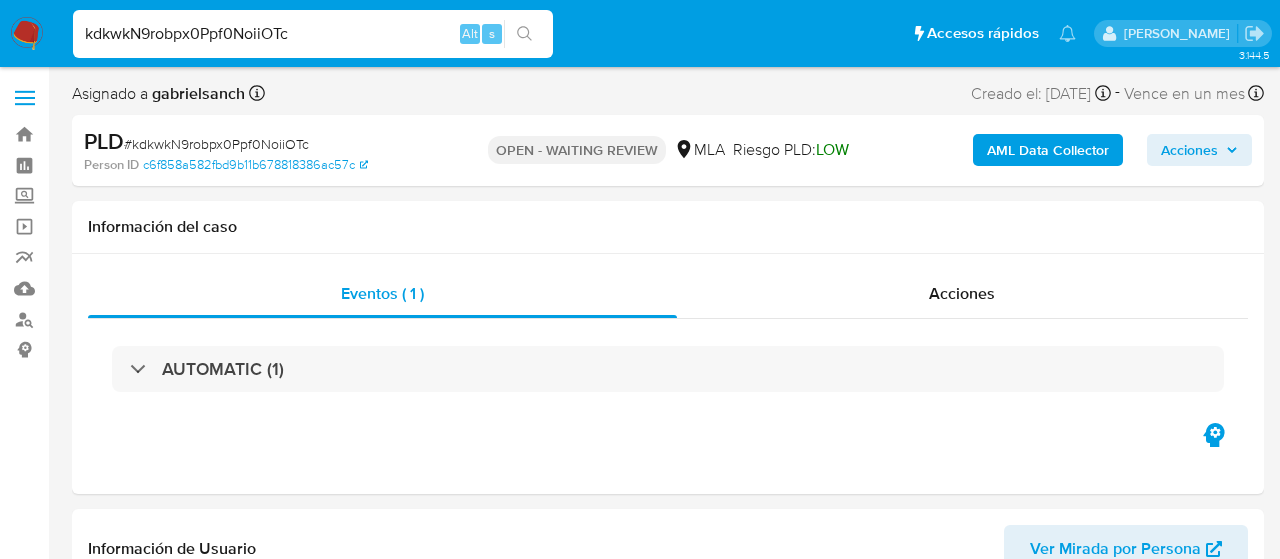 select on "10" 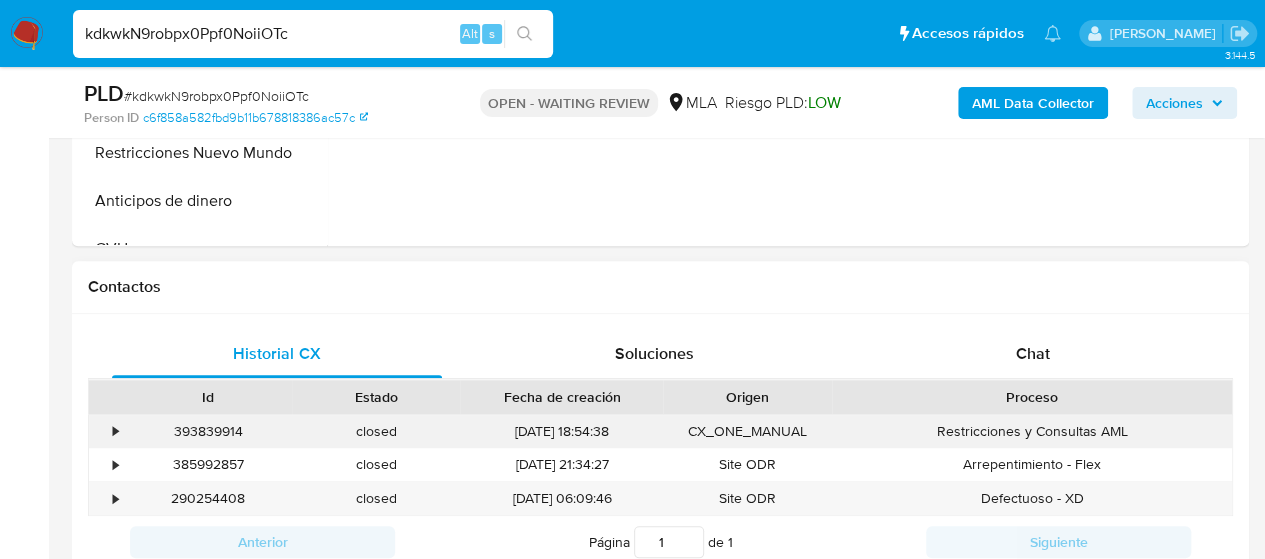 scroll, scrollTop: 900, scrollLeft: 0, axis: vertical 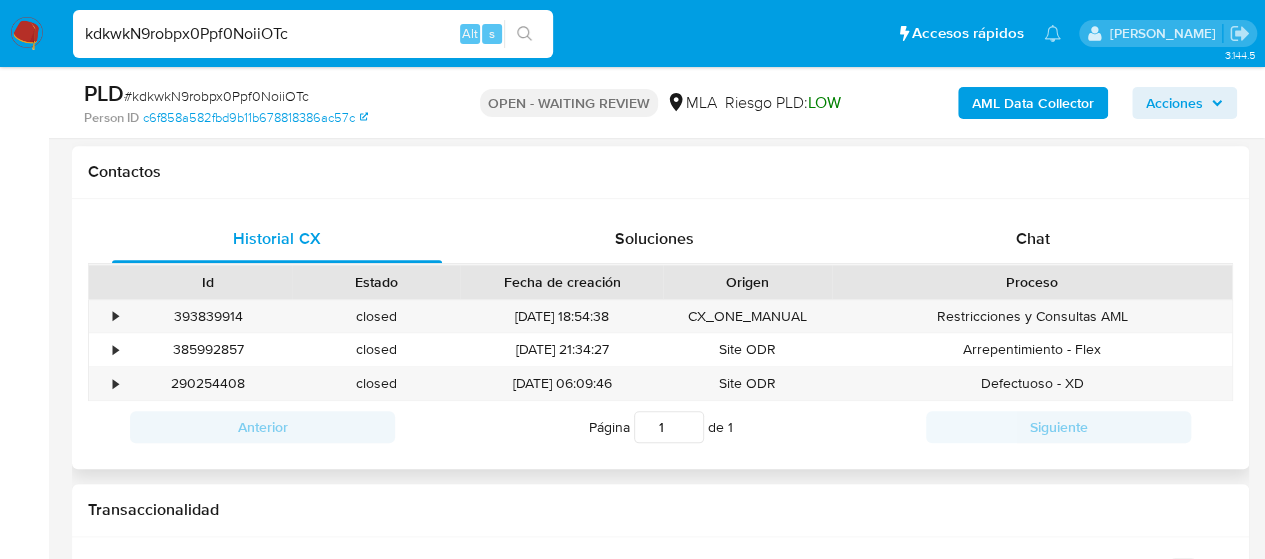 click on "Id Estado Fecha de creación Origen Proceso" at bounding box center [660, 281] 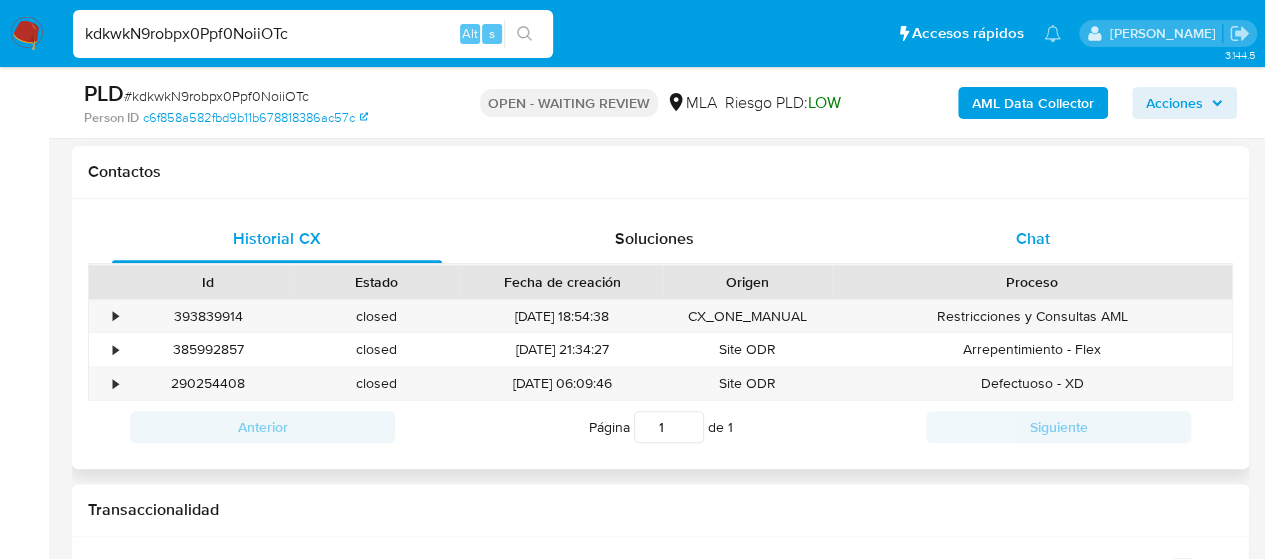 click on "Chat" at bounding box center (1033, 239) 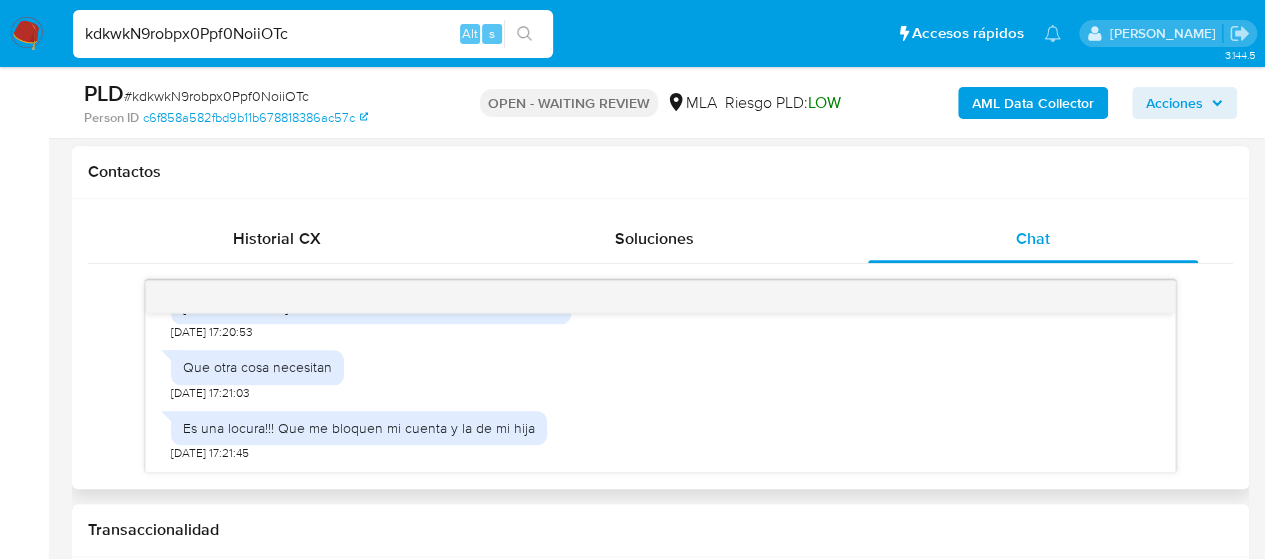 scroll, scrollTop: 5629, scrollLeft: 0, axis: vertical 